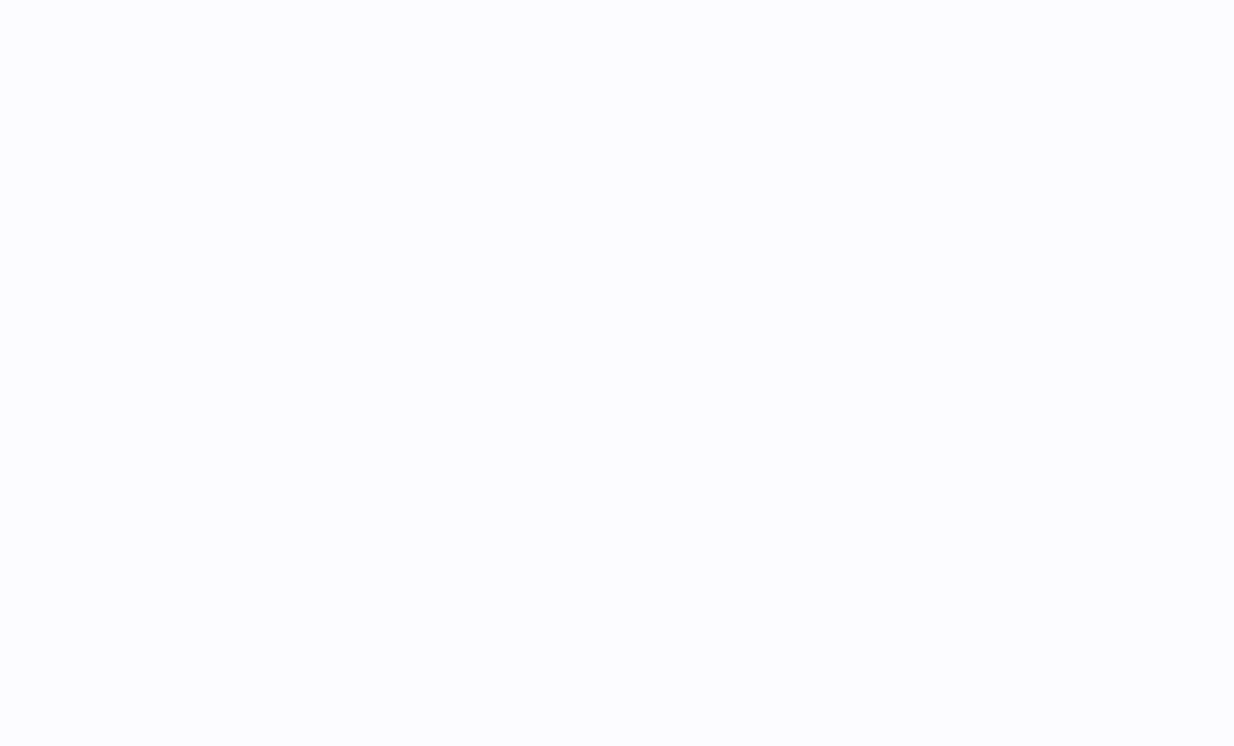 scroll, scrollTop: 0, scrollLeft: 0, axis: both 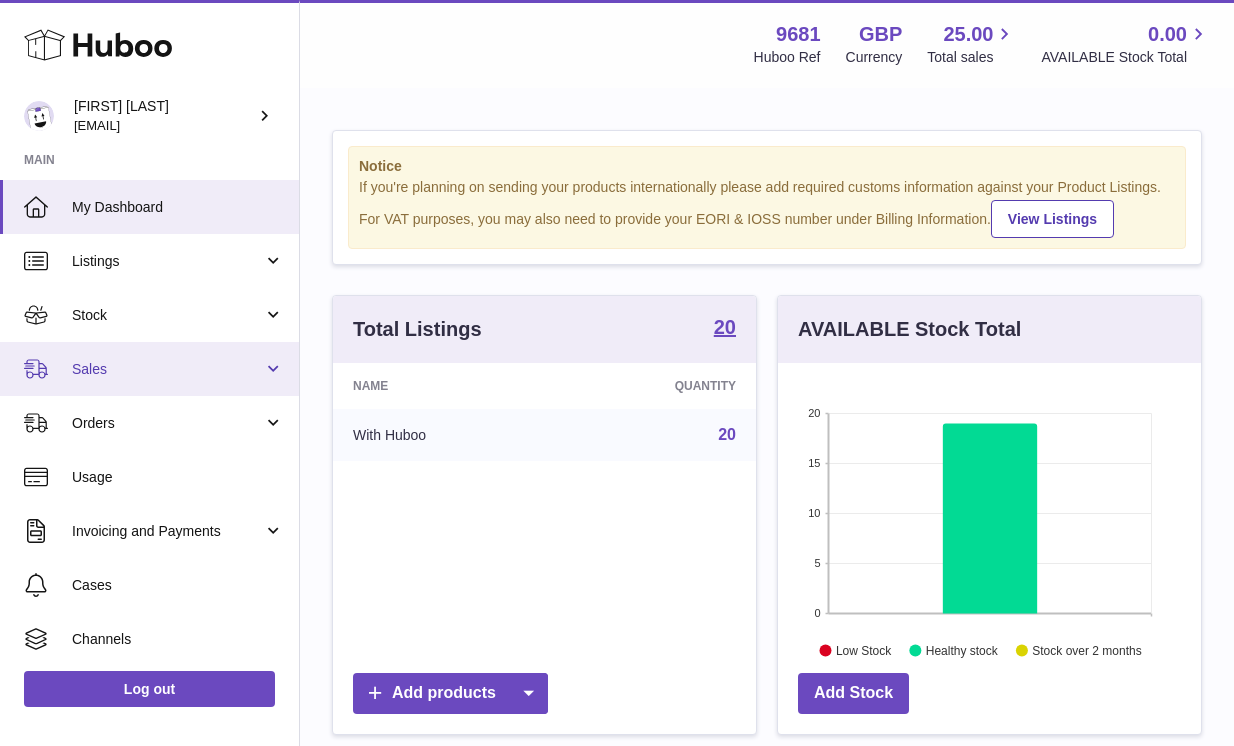 click on "Sales" at bounding box center [167, 369] 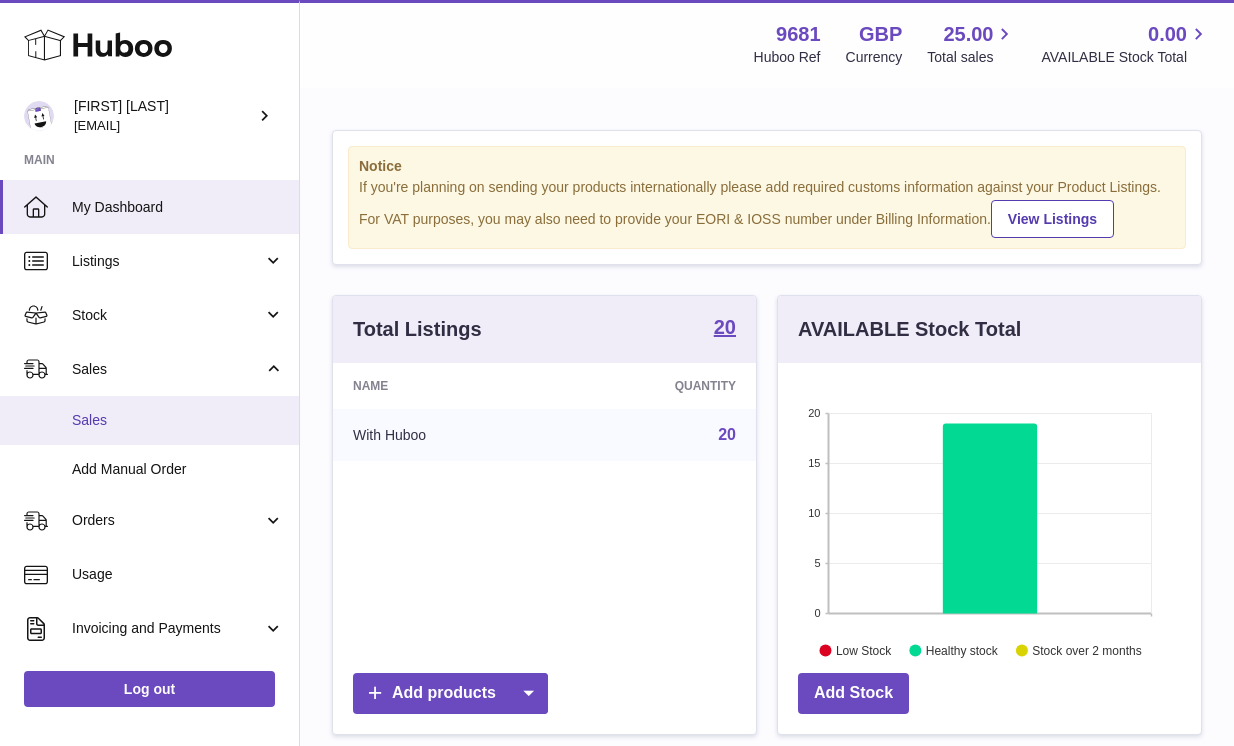 click on "Sales" at bounding box center [178, 420] 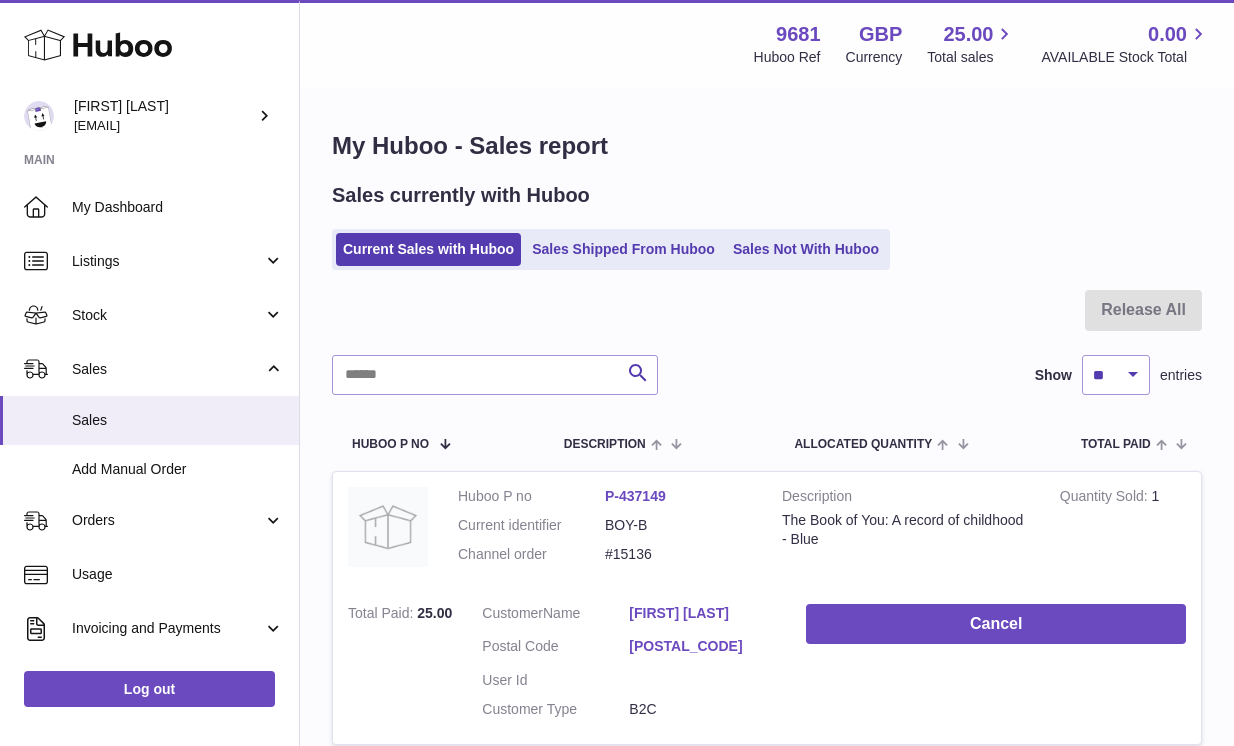 scroll, scrollTop: 0, scrollLeft: 0, axis: both 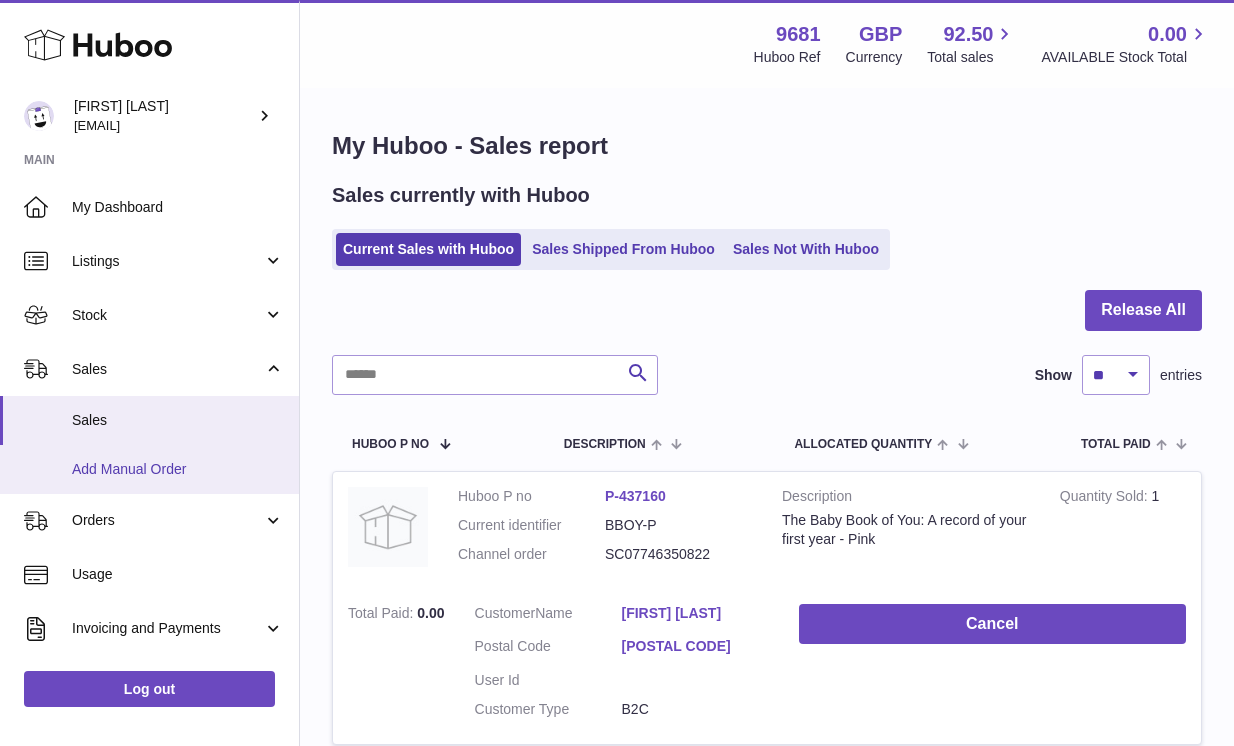 click on "Add Manual Order" at bounding box center (178, 469) 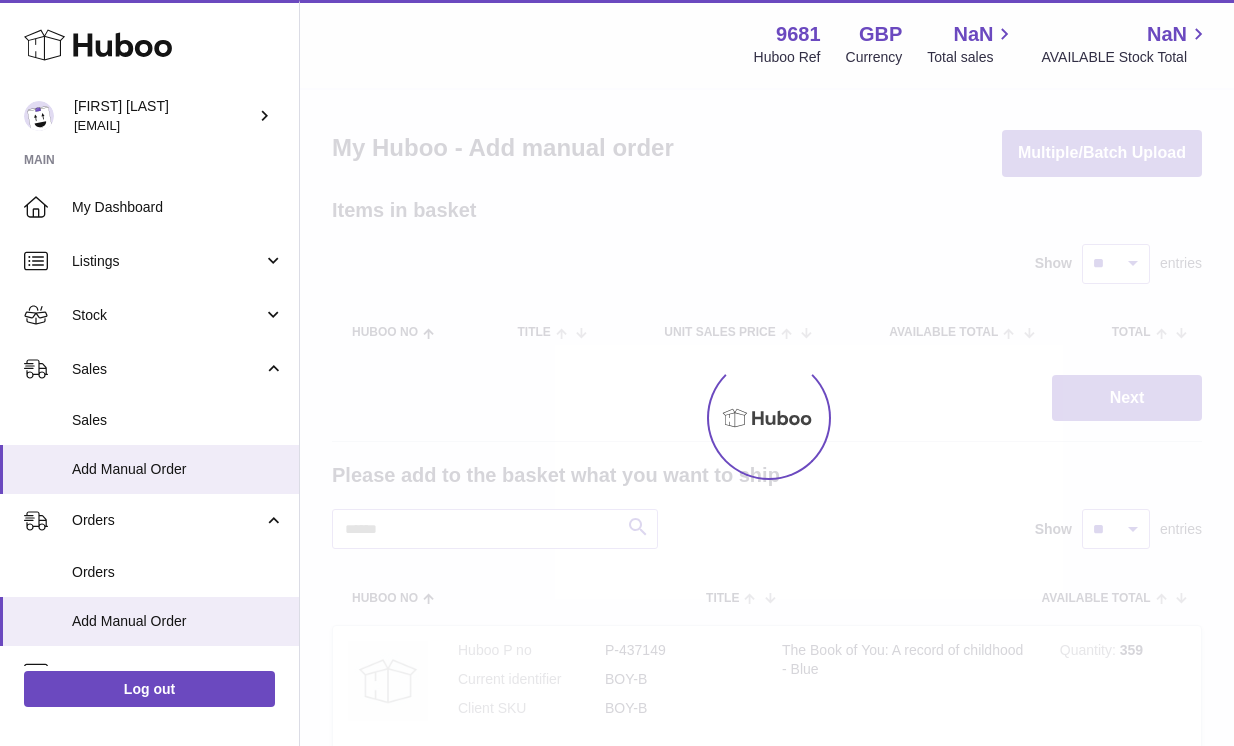 scroll, scrollTop: 0, scrollLeft: 0, axis: both 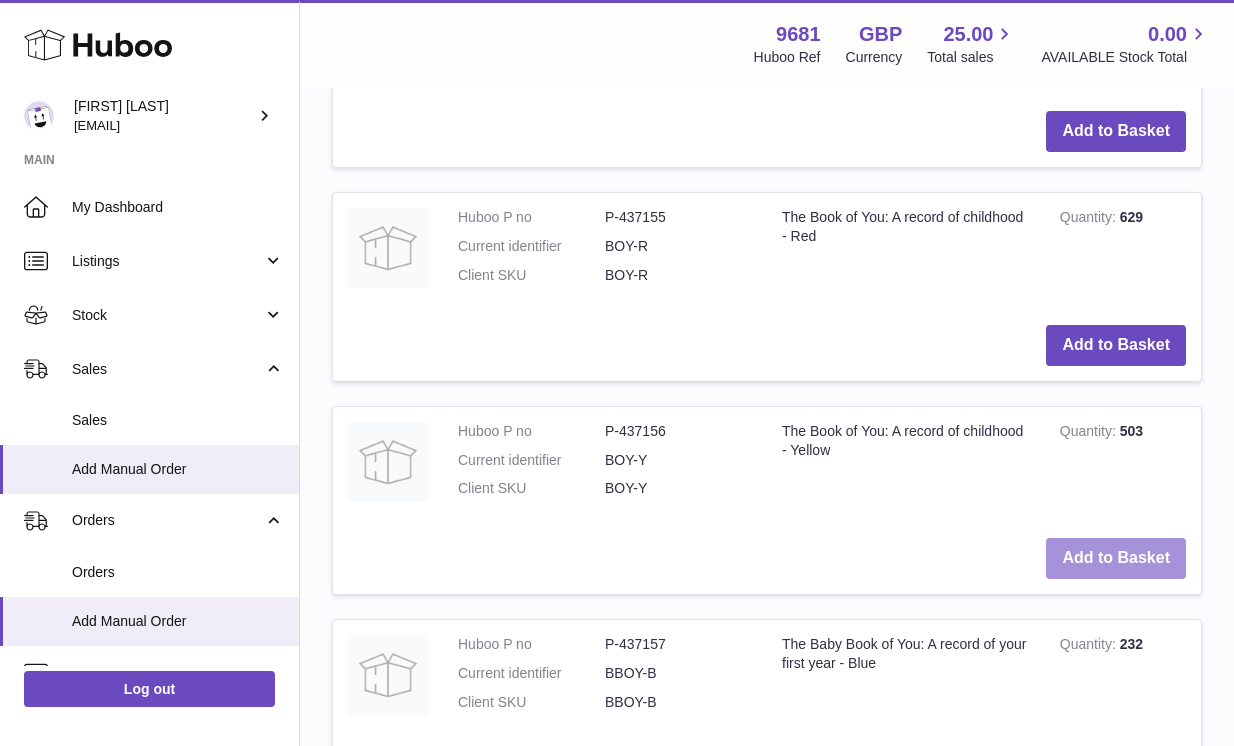 click on "Add to Basket" at bounding box center (1116, 558) 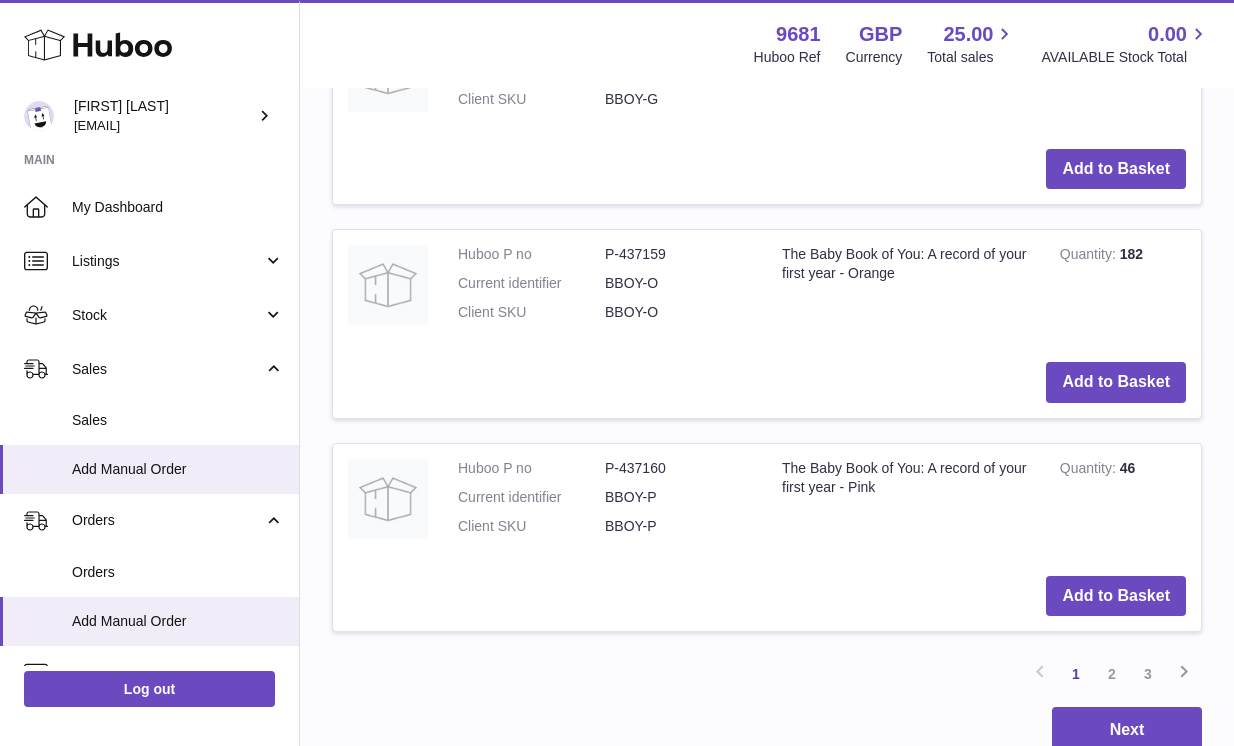 scroll, scrollTop: 2494, scrollLeft: 0, axis: vertical 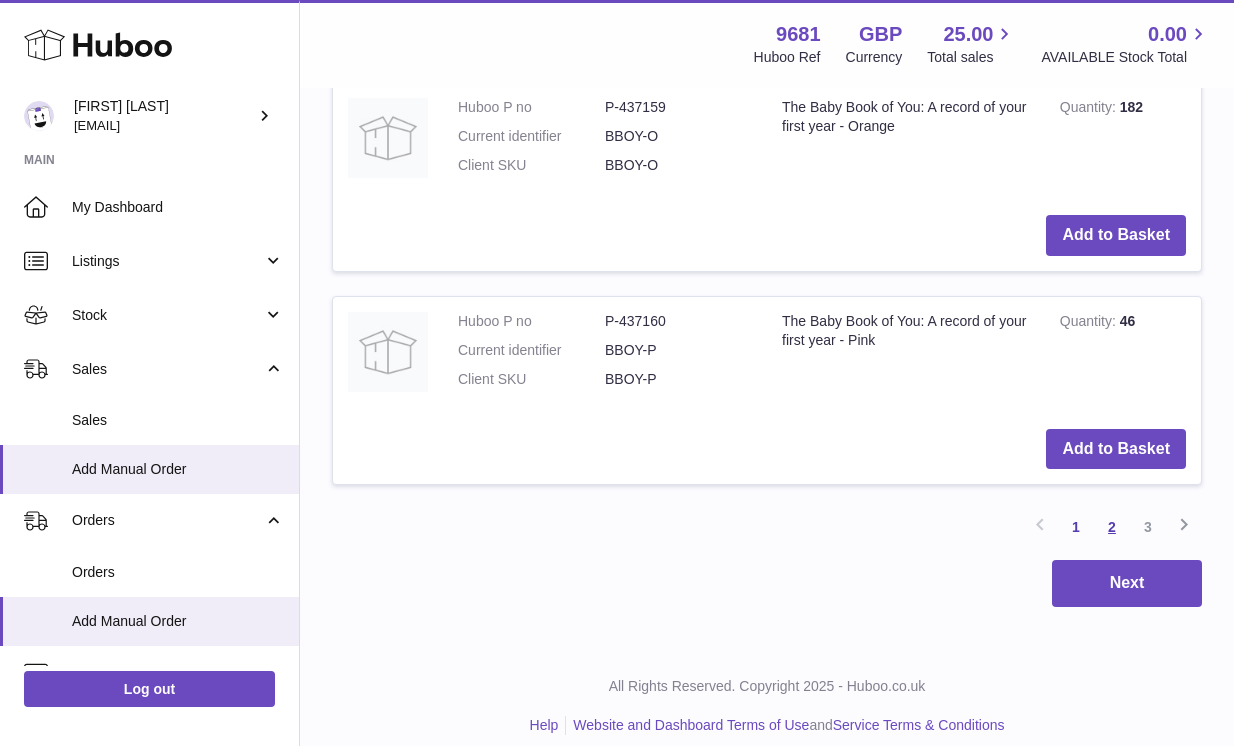 click on "2" at bounding box center (1112, 527) 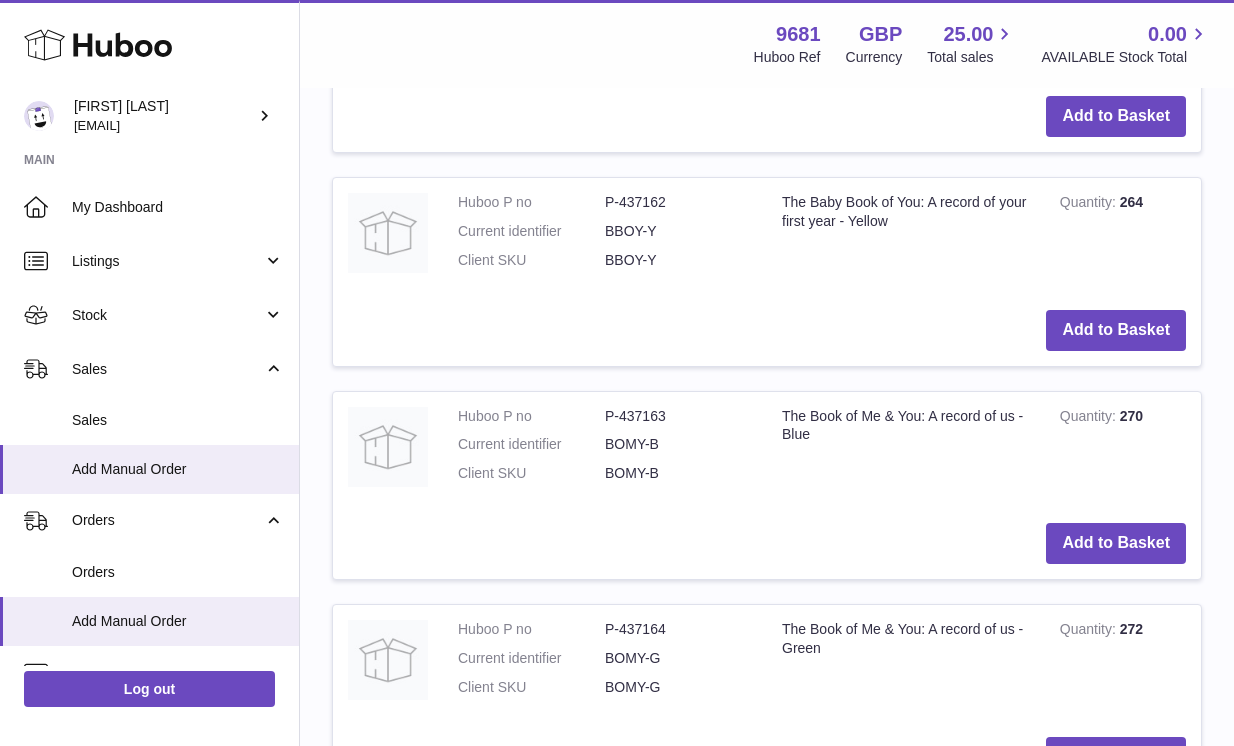scroll, scrollTop: 907, scrollLeft: 0, axis: vertical 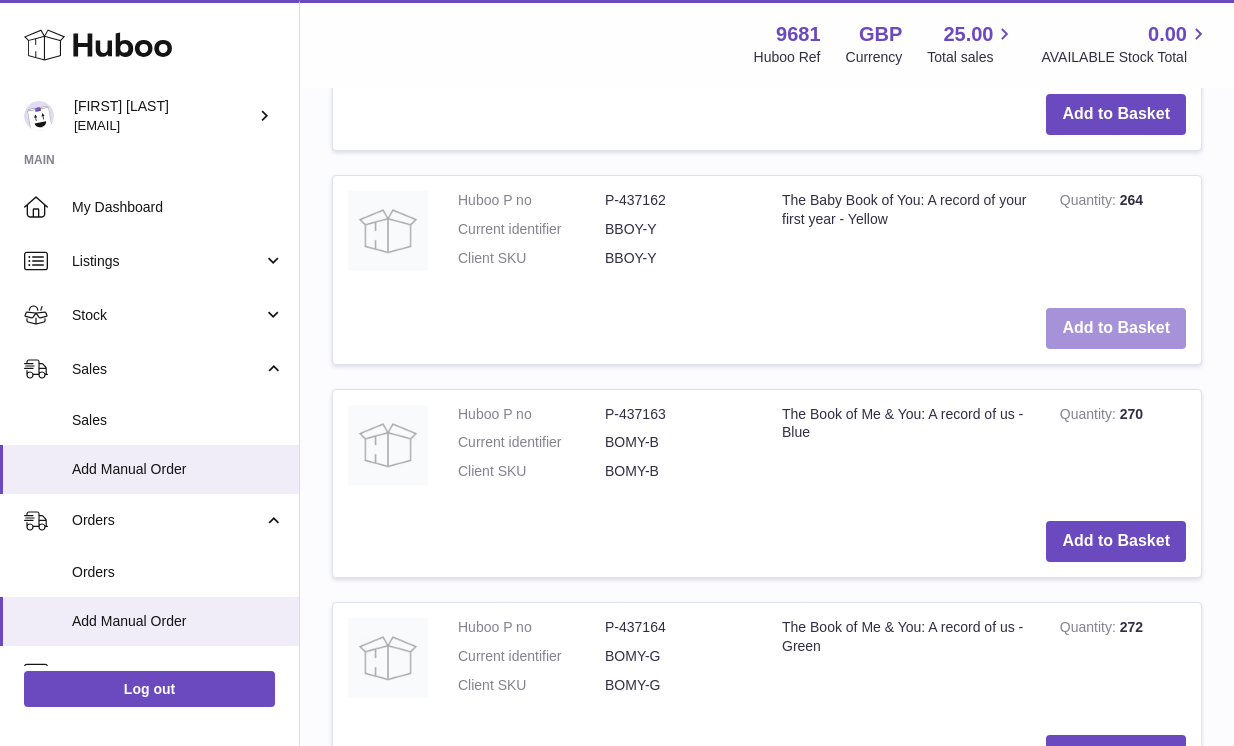 click on "Add to Basket" at bounding box center [1116, 328] 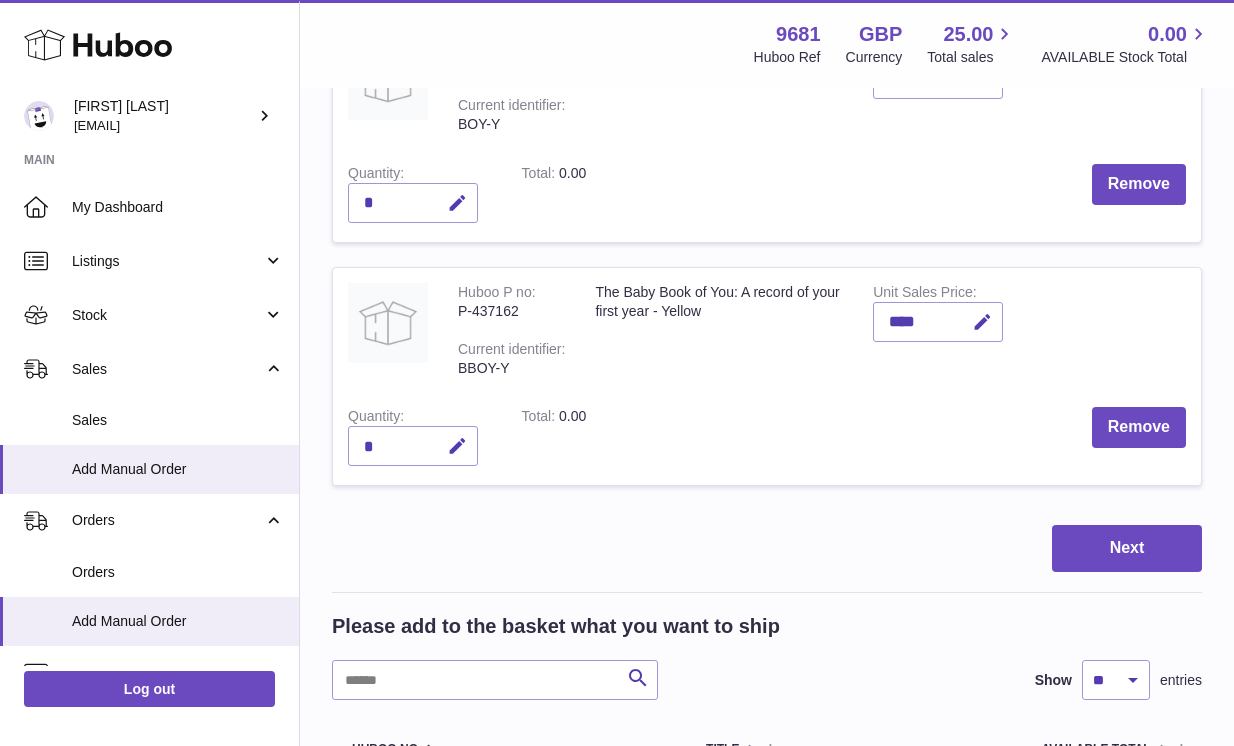 scroll, scrollTop: 345, scrollLeft: 0, axis: vertical 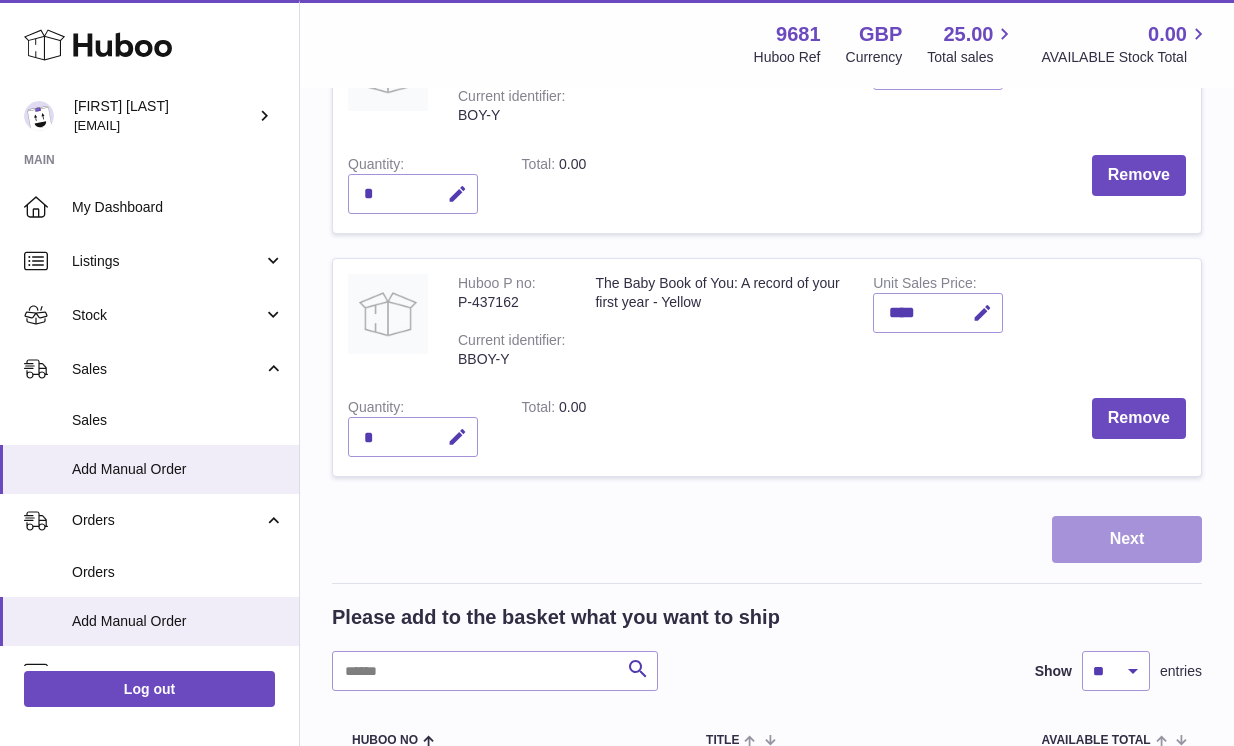 click on "Next" at bounding box center [1127, 539] 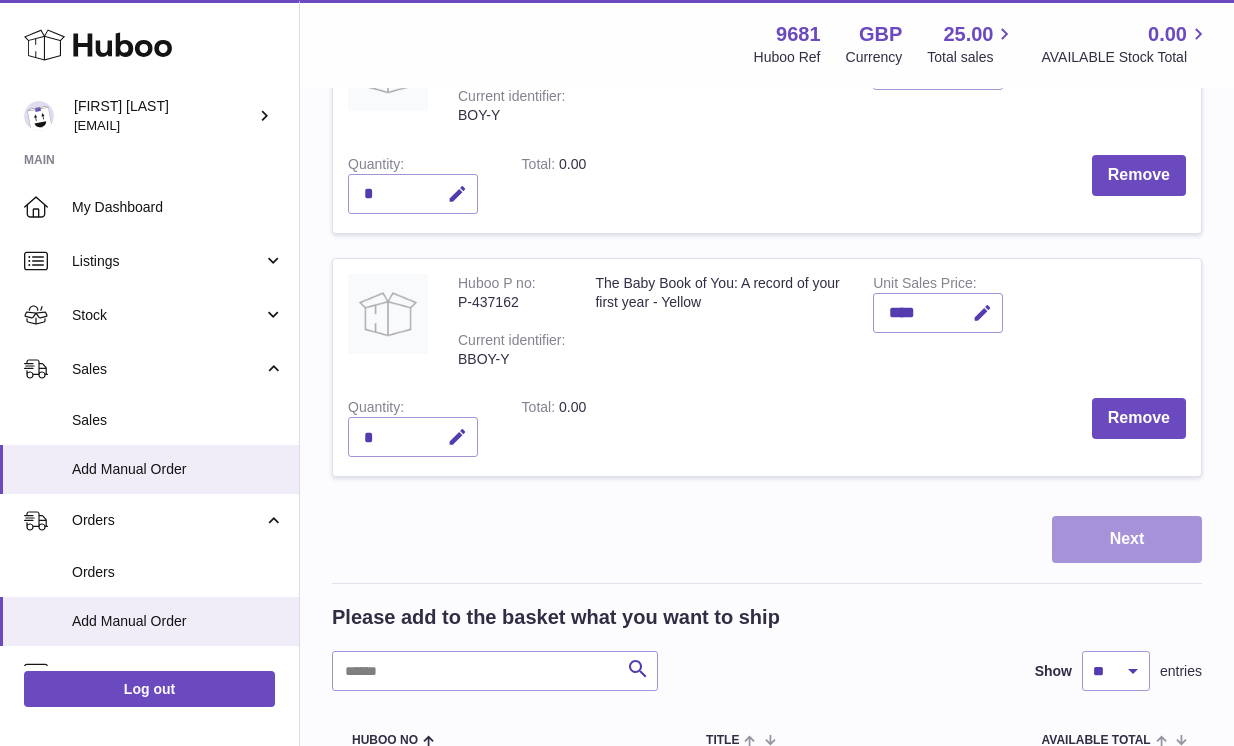 scroll, scrollTop: 0, scrollLeft: 0, axis: both 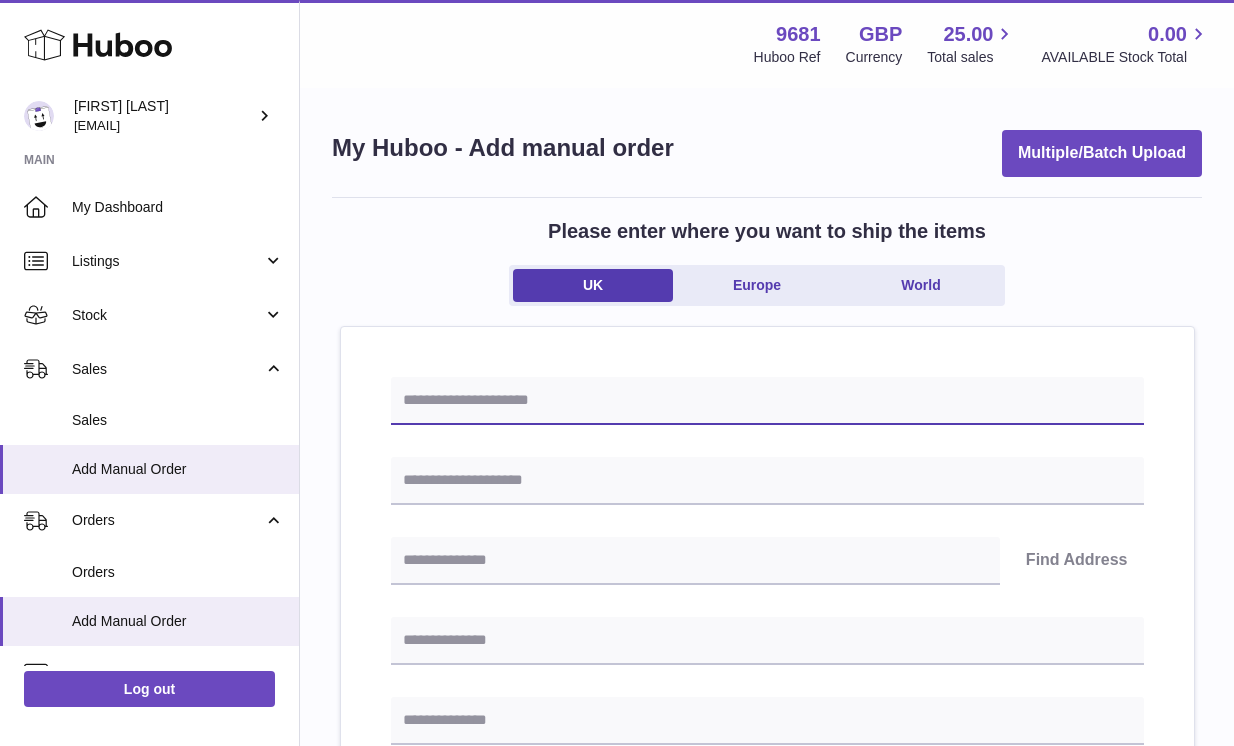 click at bounding box center [767, 401] 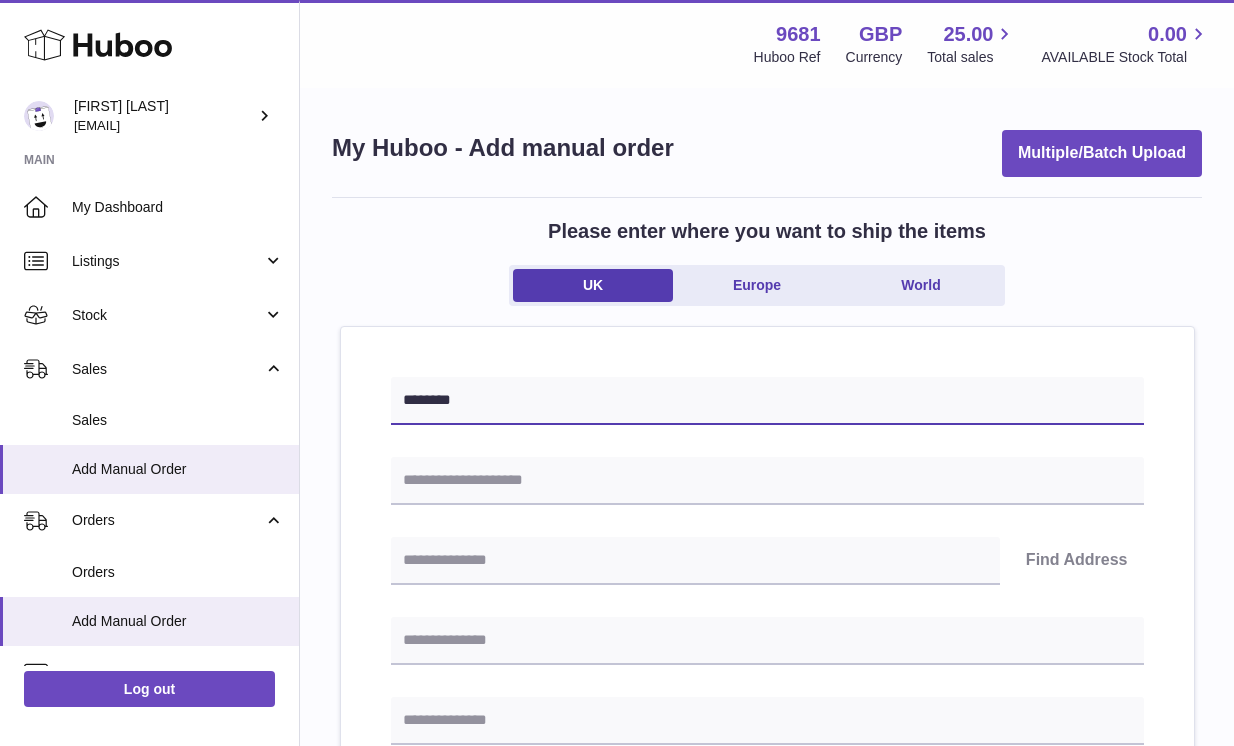 type on "********" 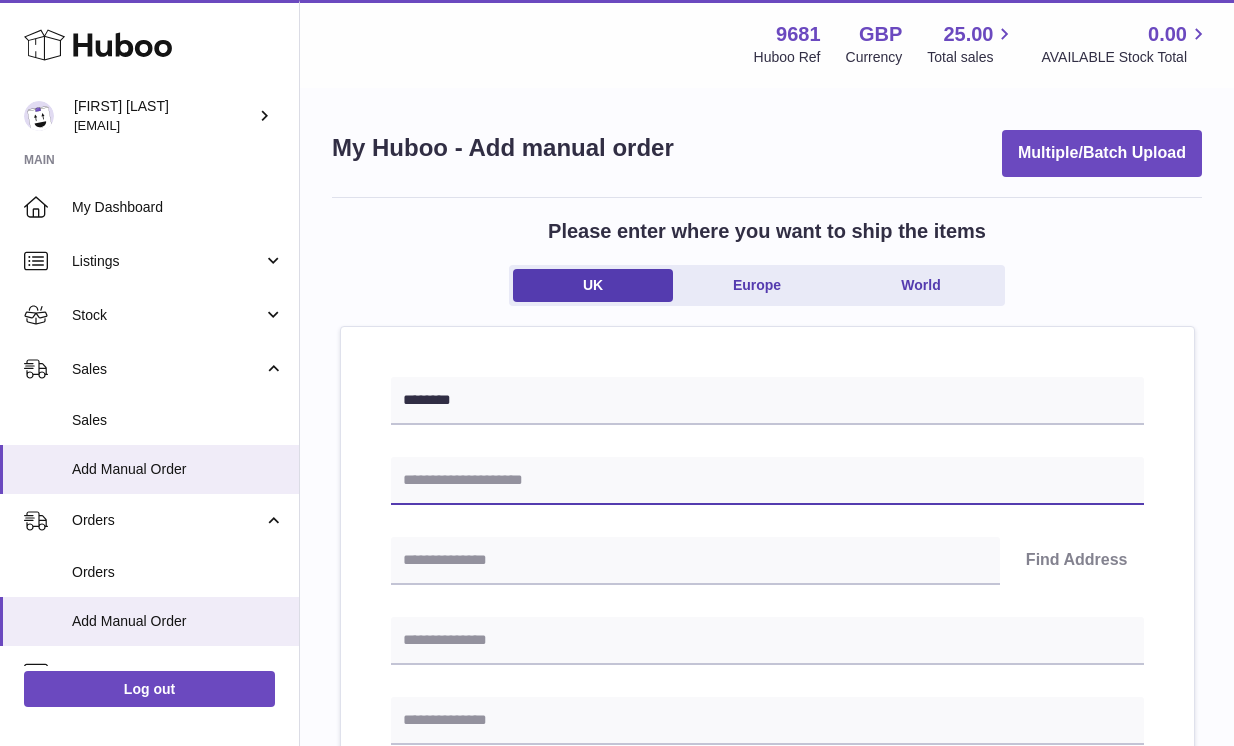 type on "*" 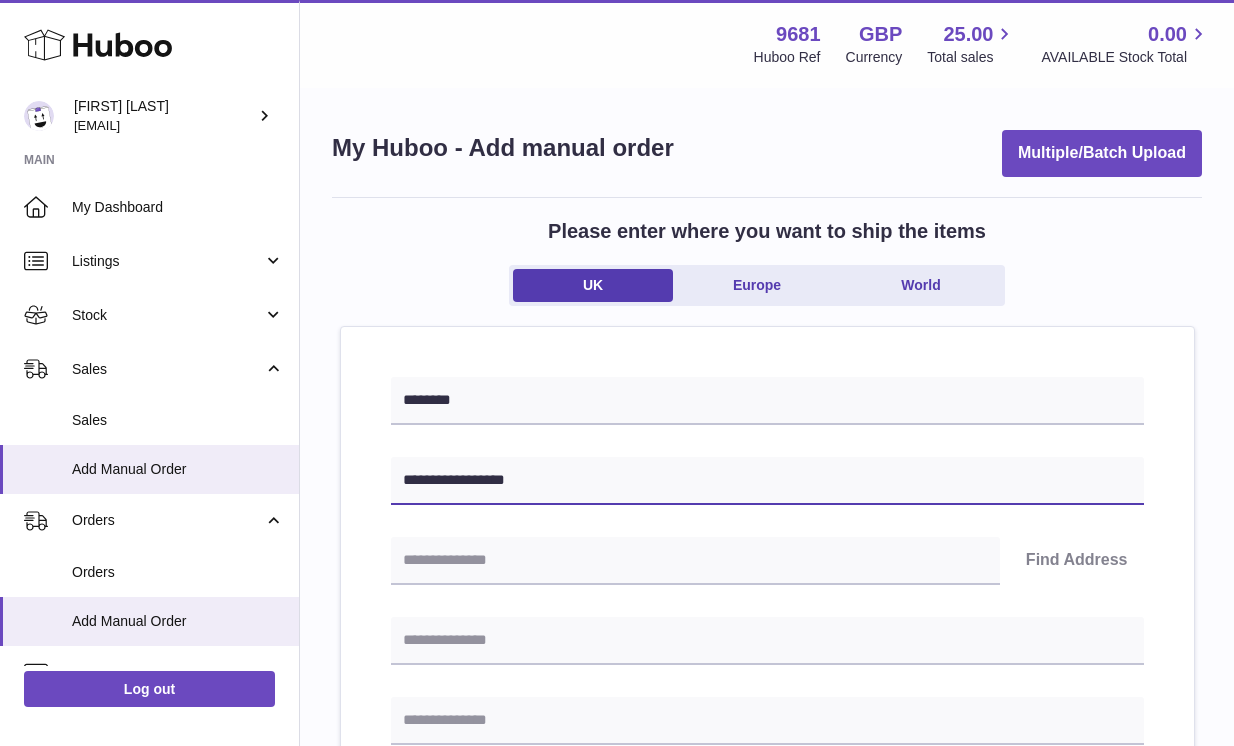 type on "**********" 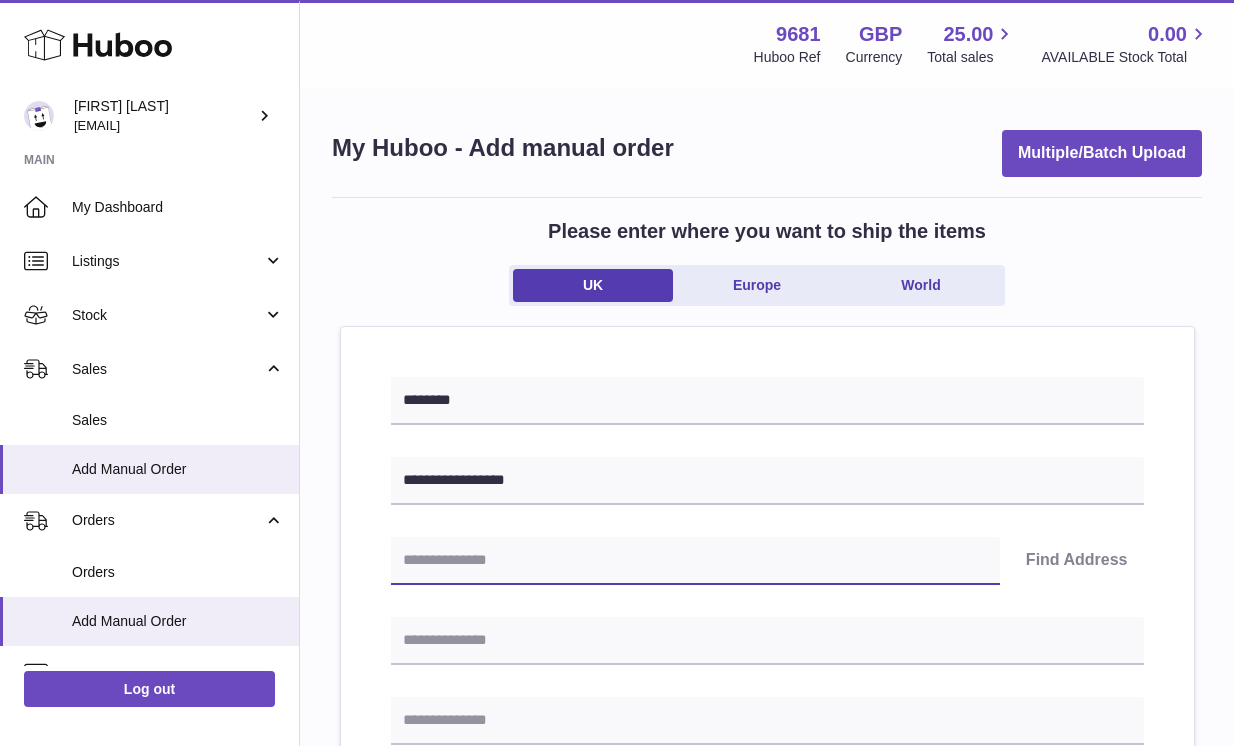 click at bounding box center (695, 561) 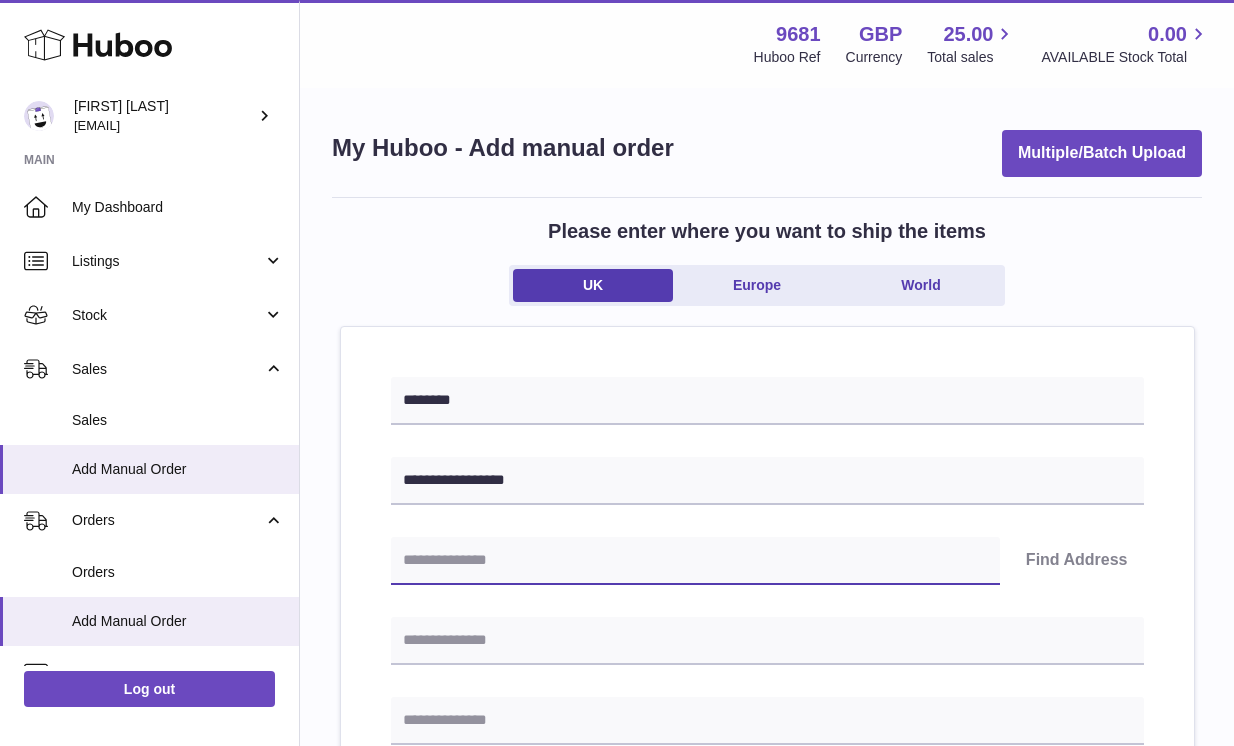 paste on "*******" 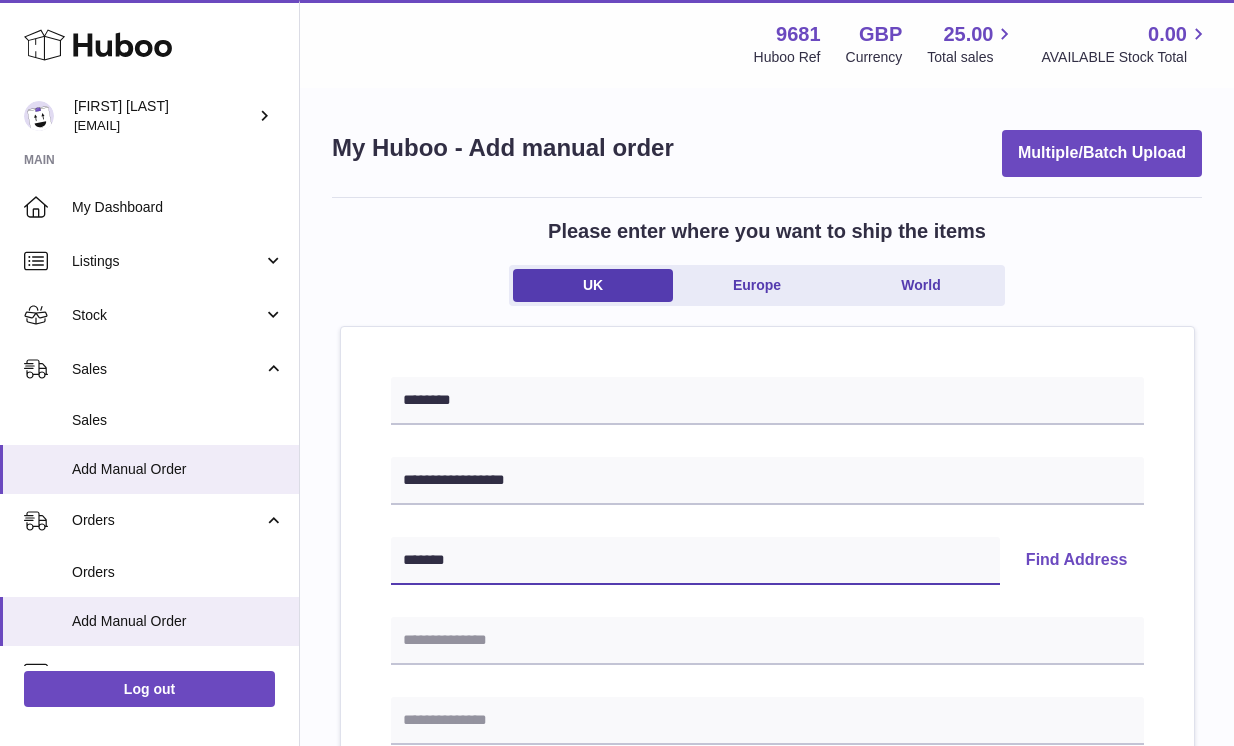 type on "*******" 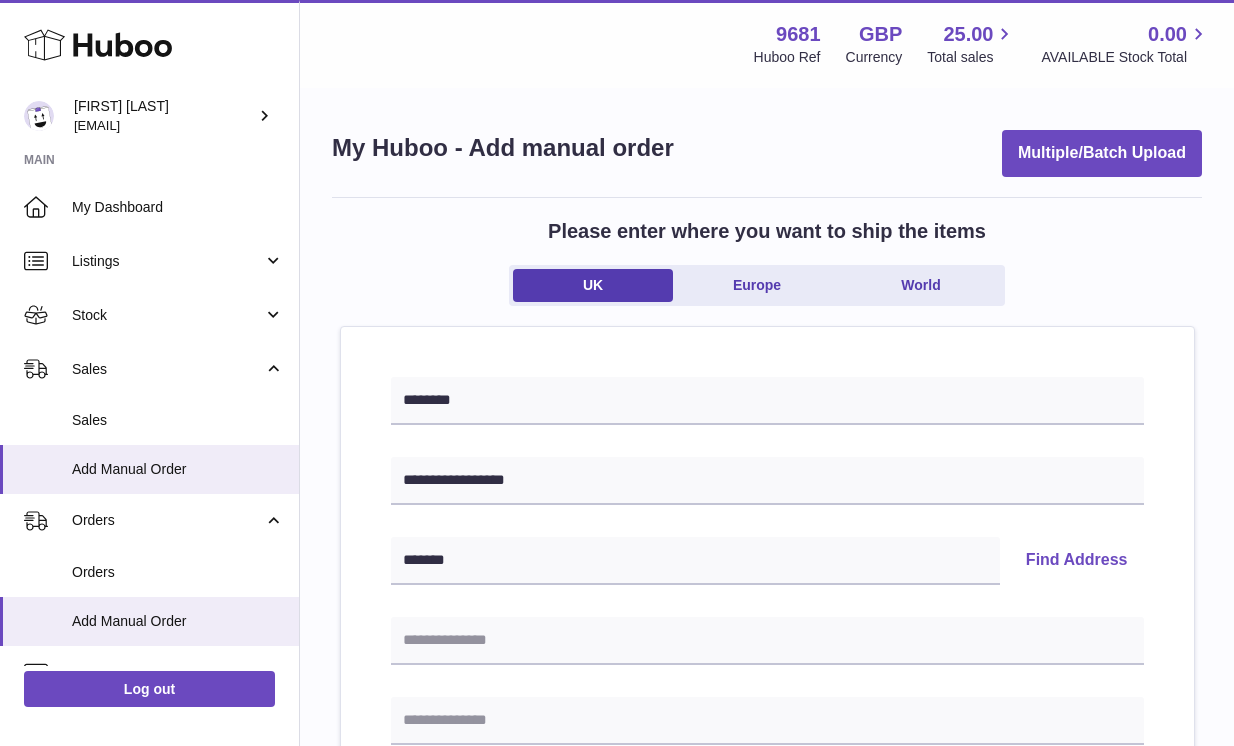 click on "Find Address" at bounding box center [1077, 561] 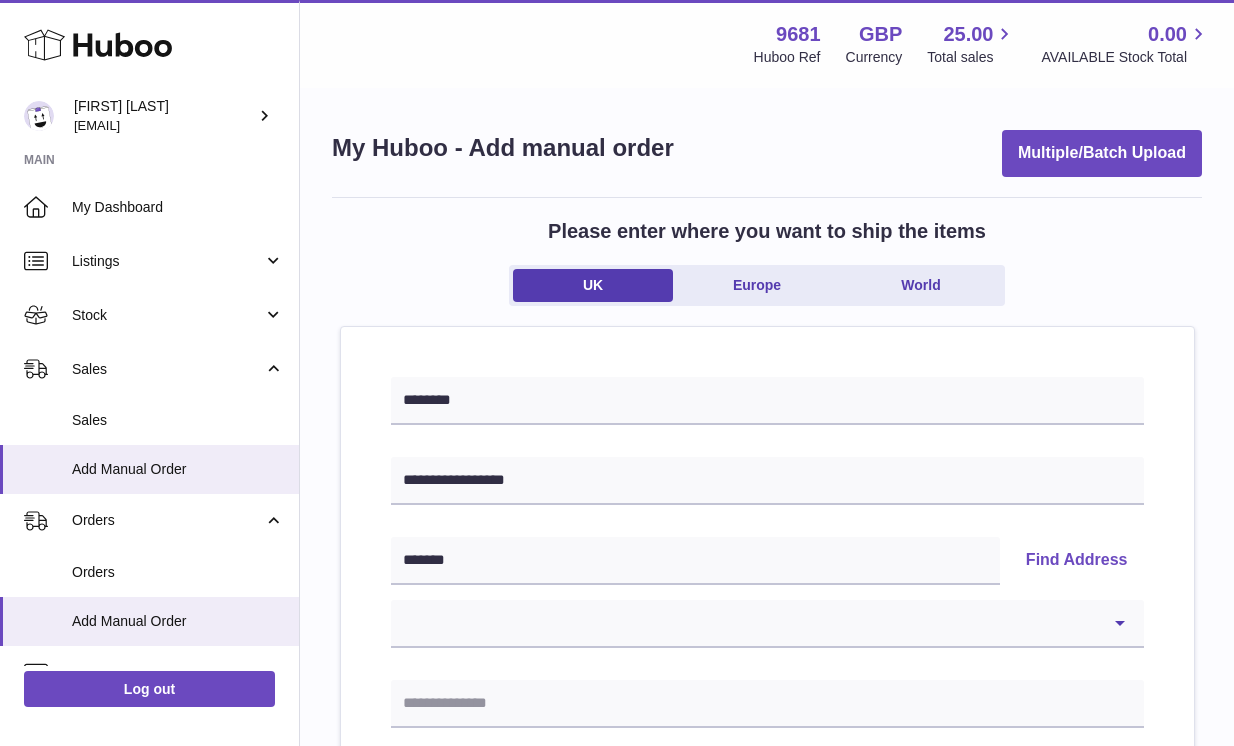 click on "**********" at bounding box center (767, 624) 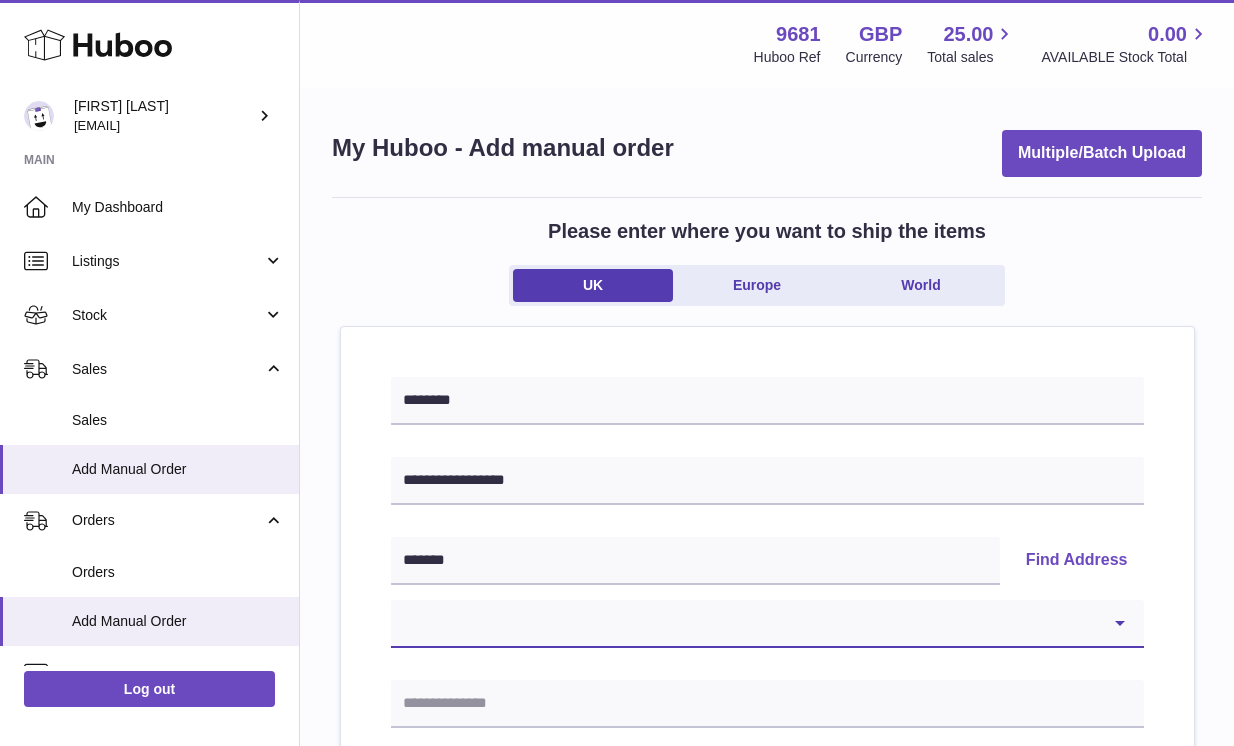 select on "**" 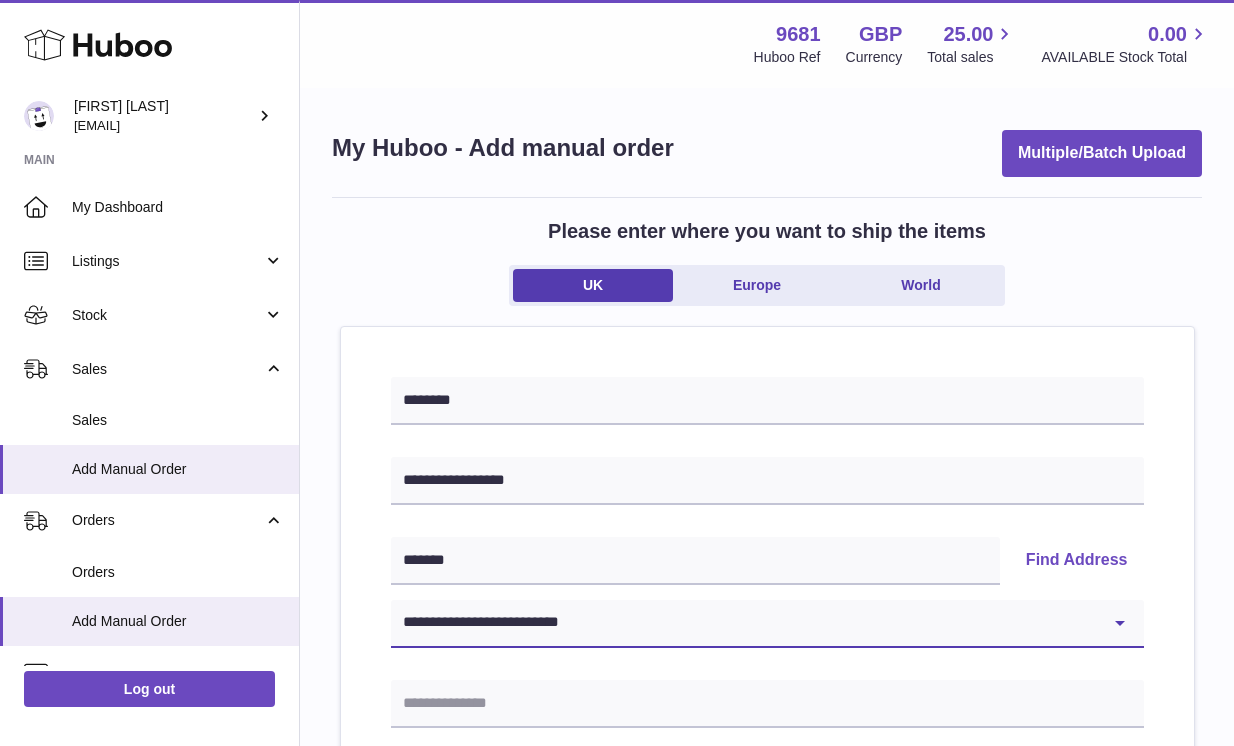 type on "**********" 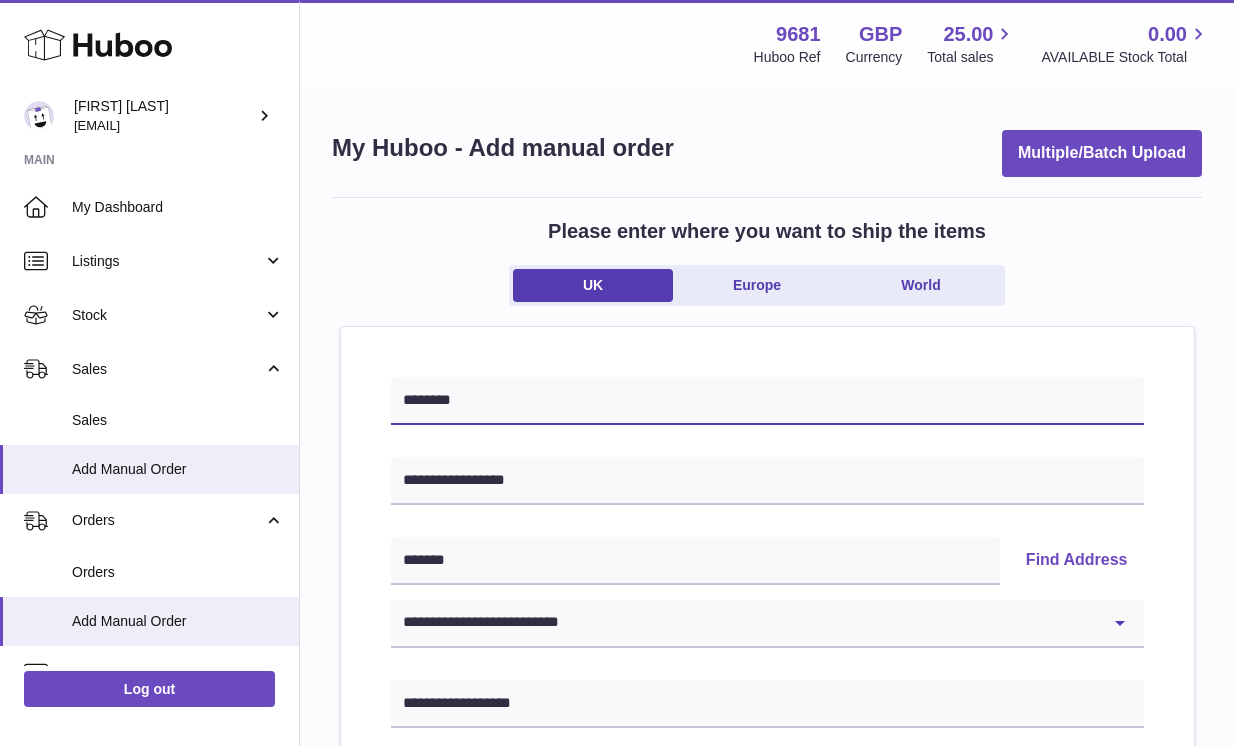 click on "********" at bounding box center (767, 401) 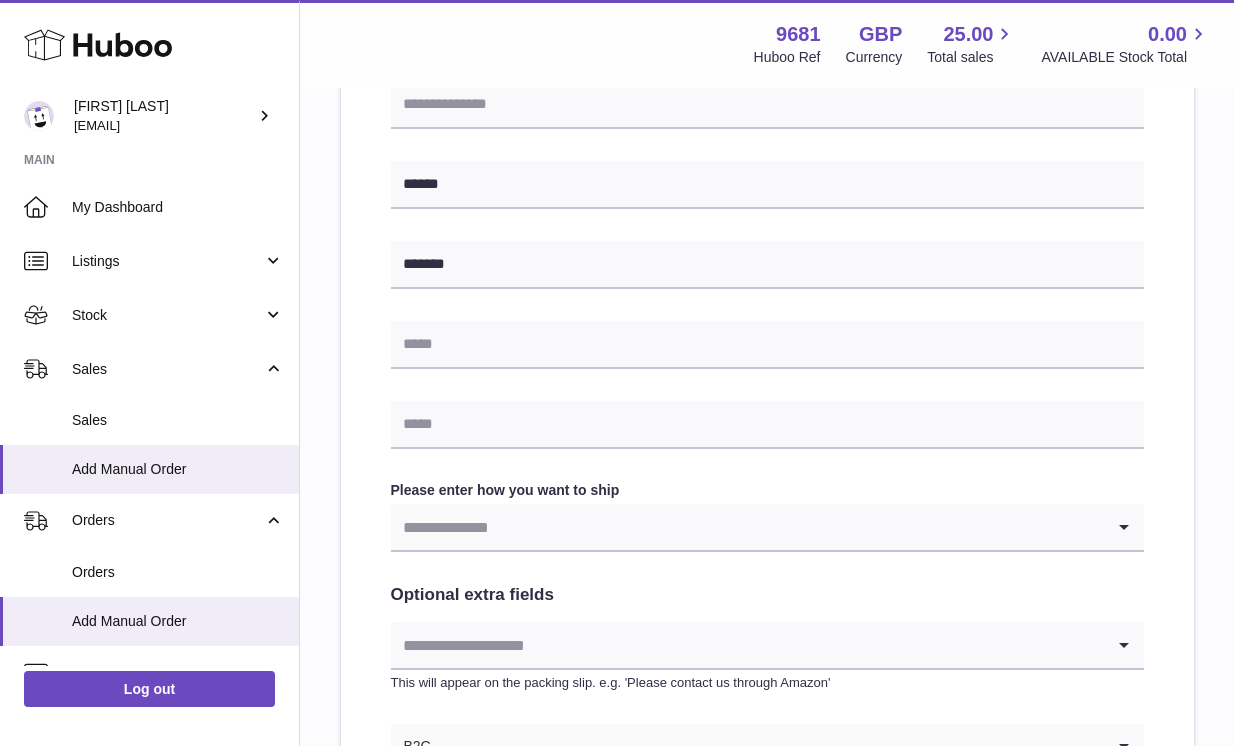 scroll, scrollTop: 767, scrollLeft: 0, axis: vertical 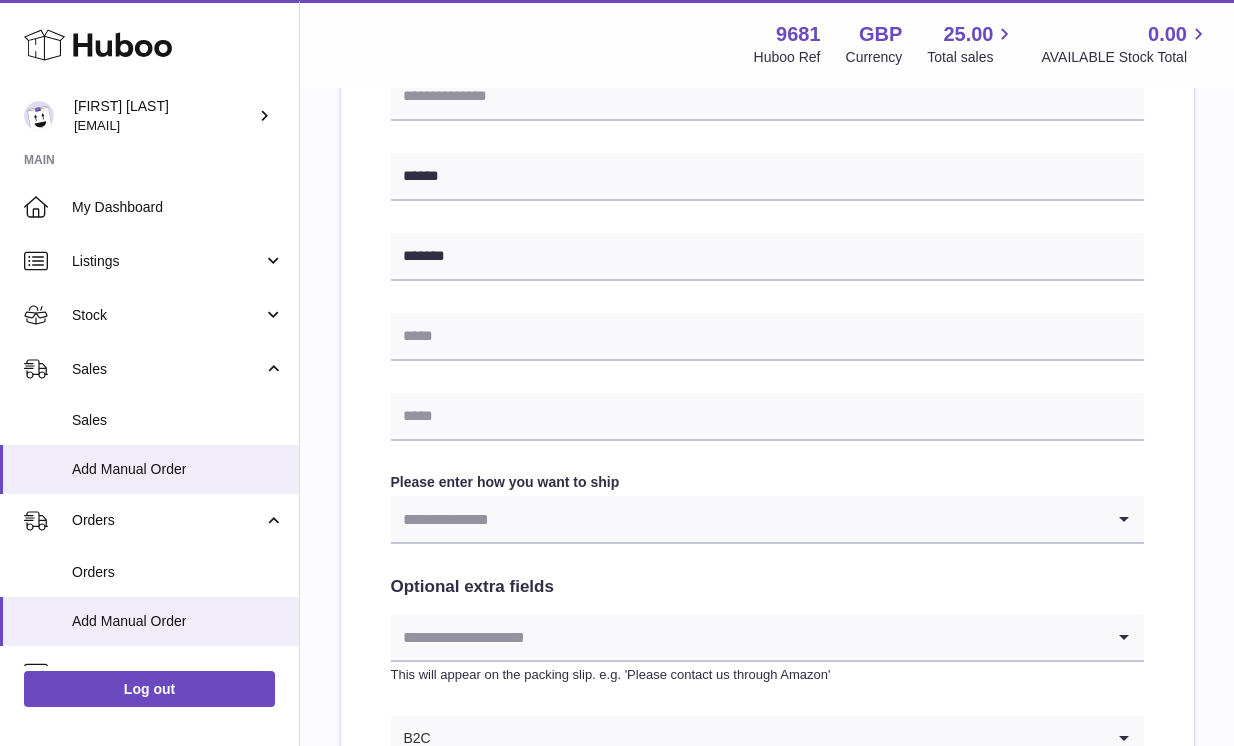 type on "*********" 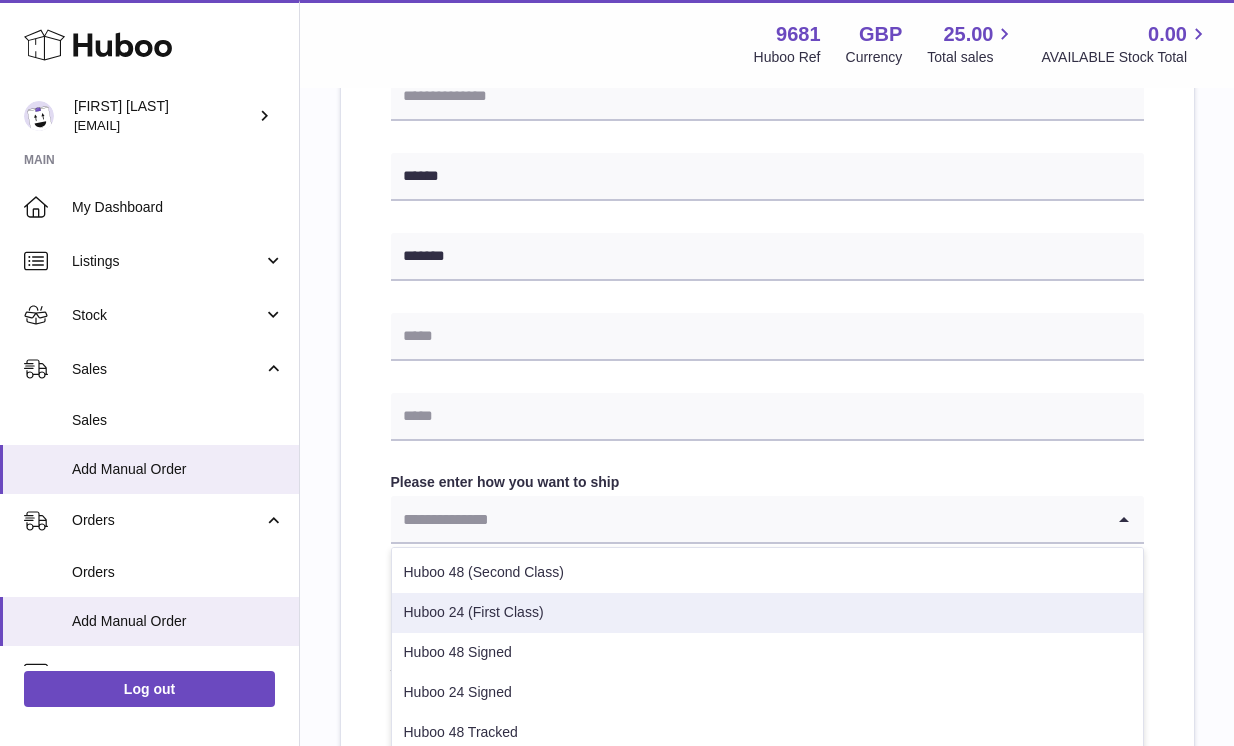 click on "Huboo 24 (First Class)" at bounding box center (767, 613) 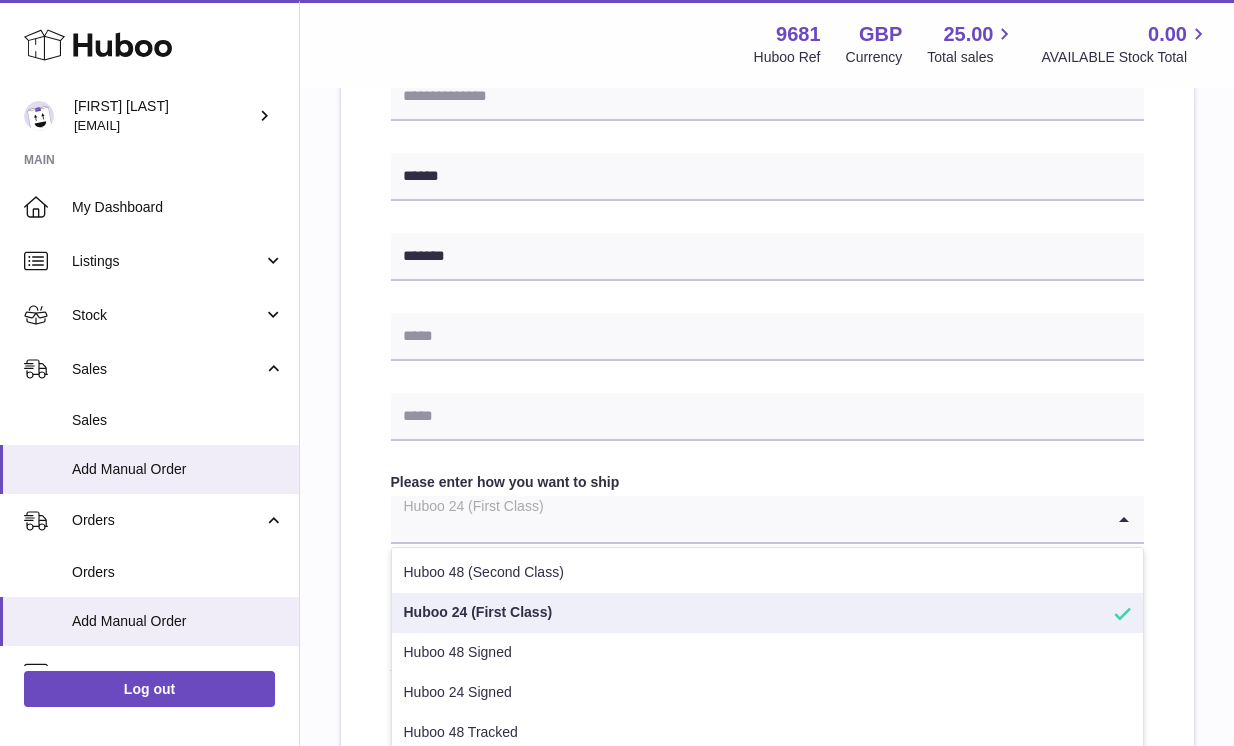 click at bounding box center (747, 519) 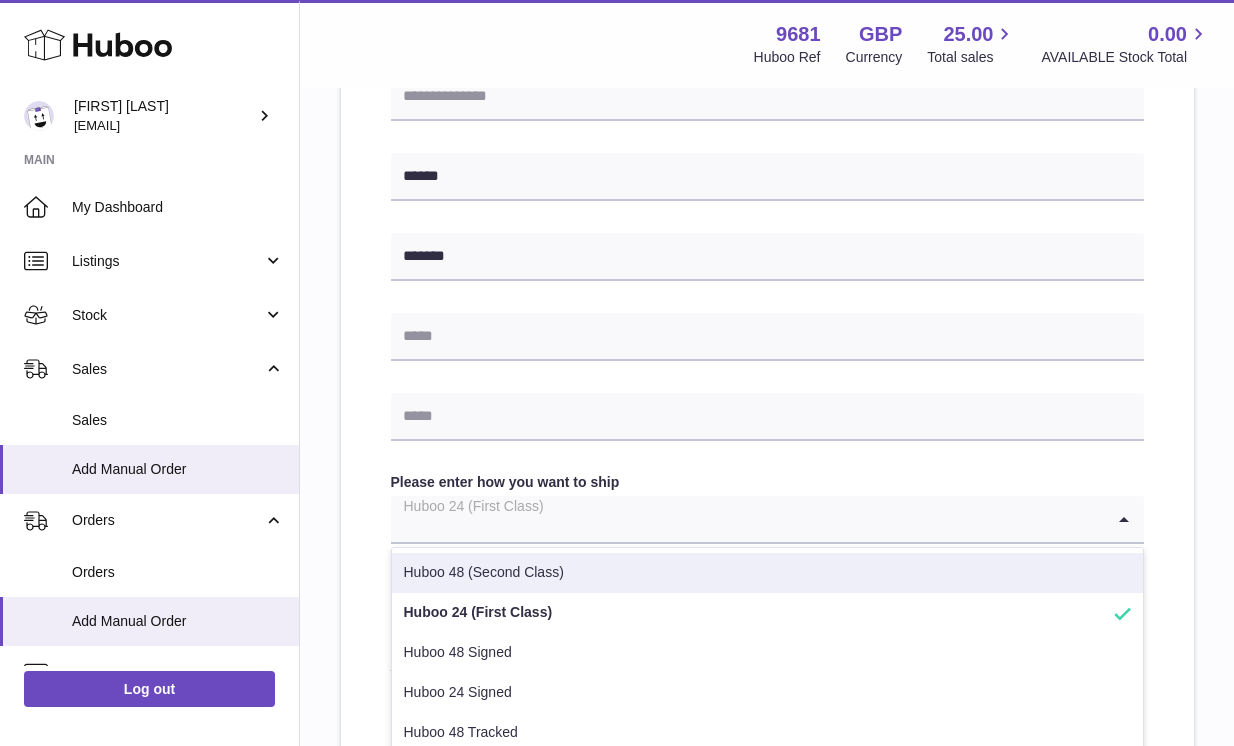 click on "Huboo 48 (Second Class)" at bounding box center [767, 573] 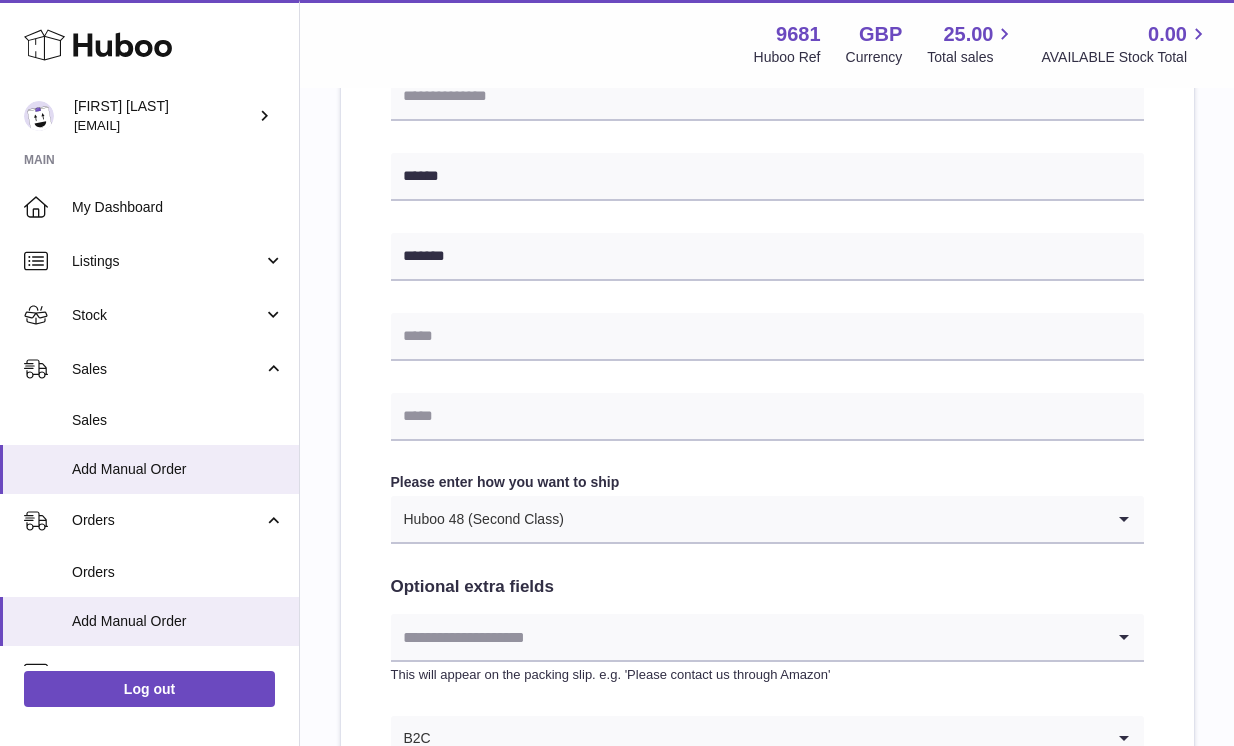 scroll, scrollTop: 1064, scrollLeft: 0, axis: vertical 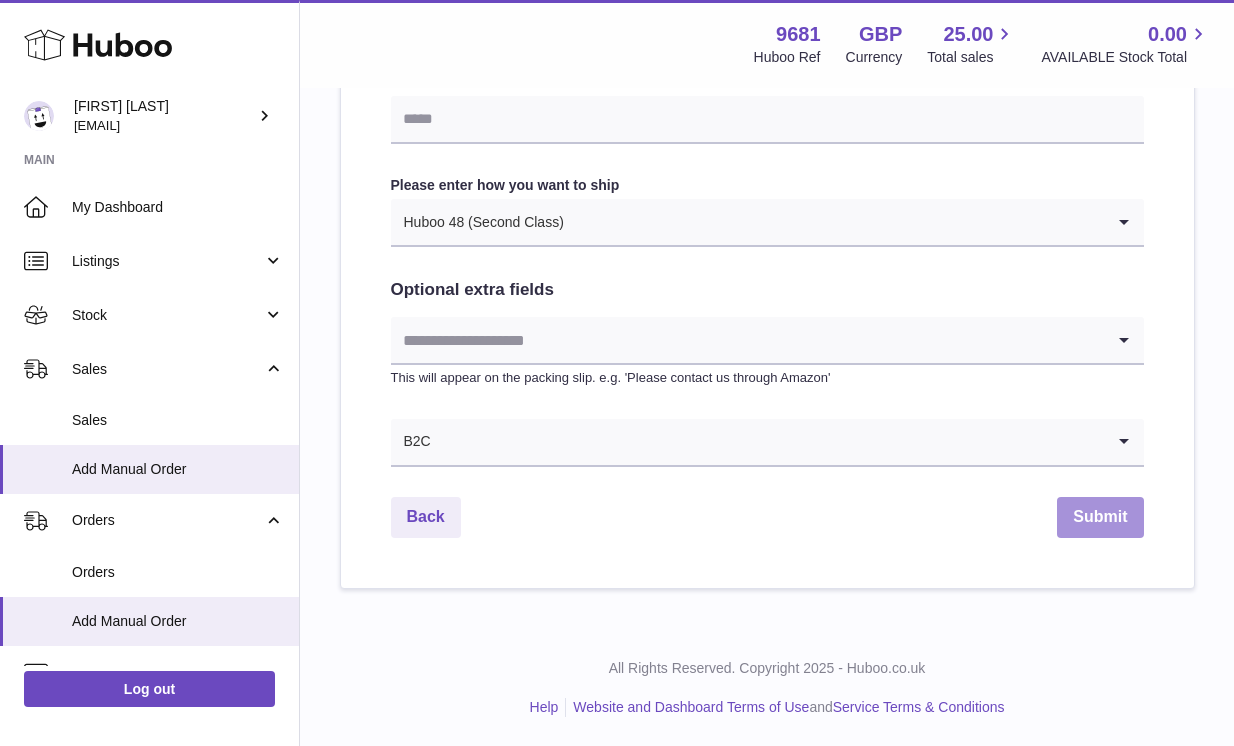 click on "Submit" at bounding box center [1100, 517] 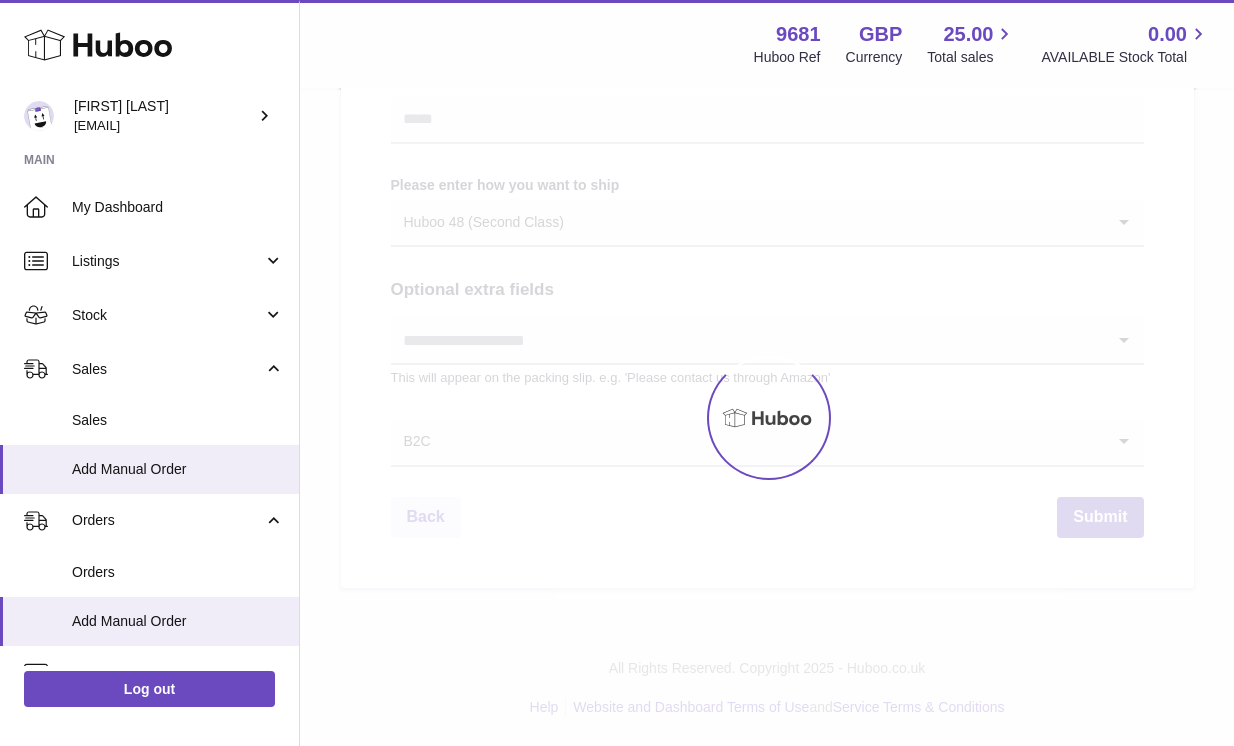 scroll, scrollTop: 0, scrollLeft: 0, axis: both 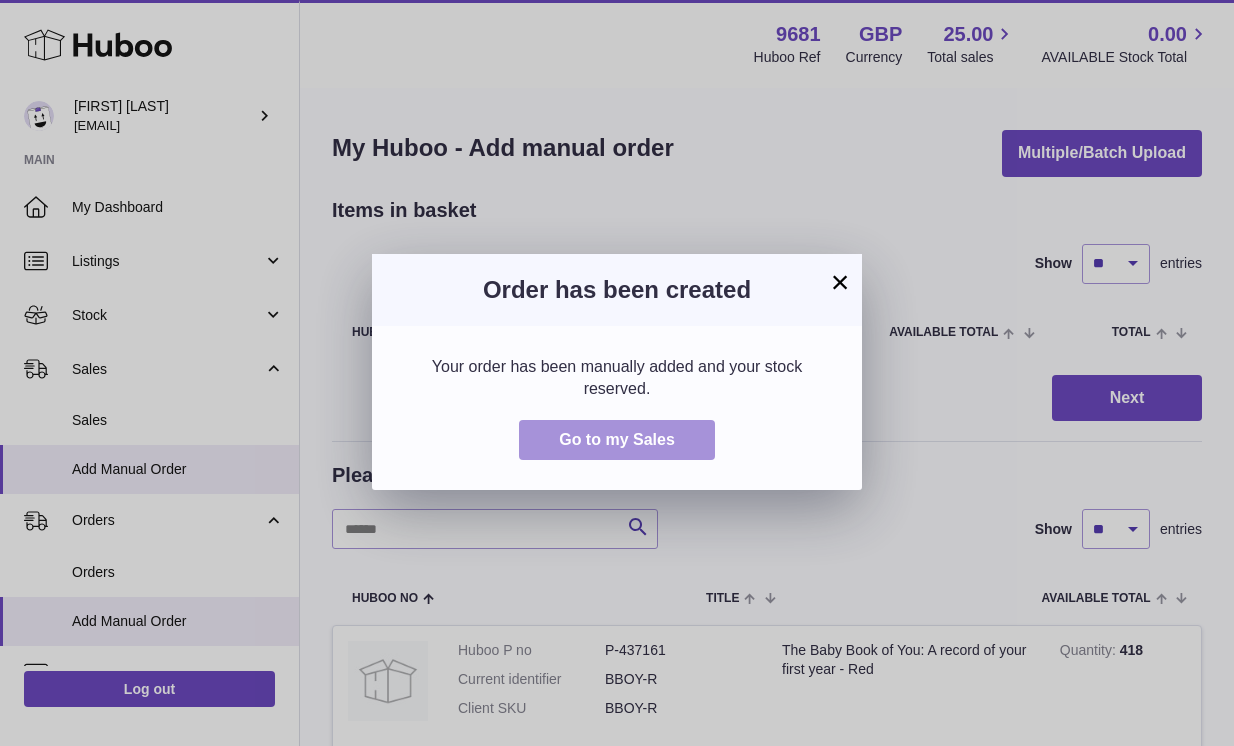 click on "Go to my Sales" at bounding box center (617, 439) 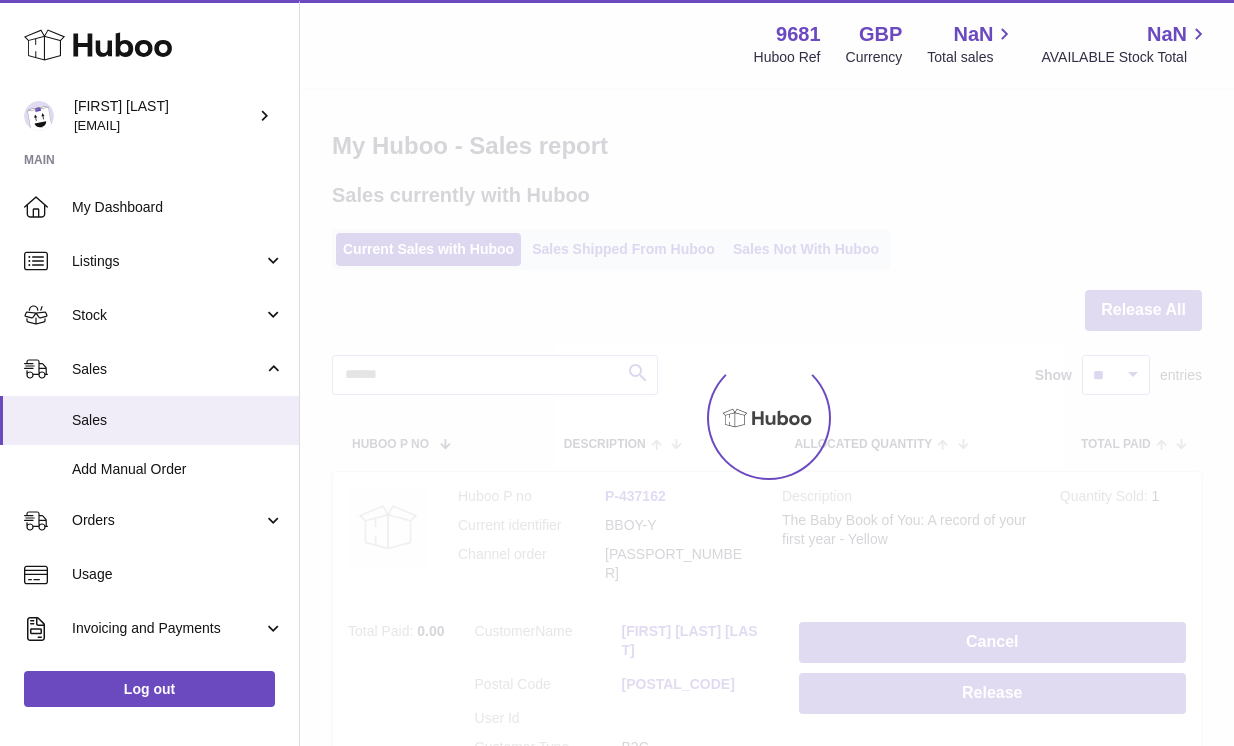 scroll, scrollTop: 0, scrollLeft: 0, axis: both 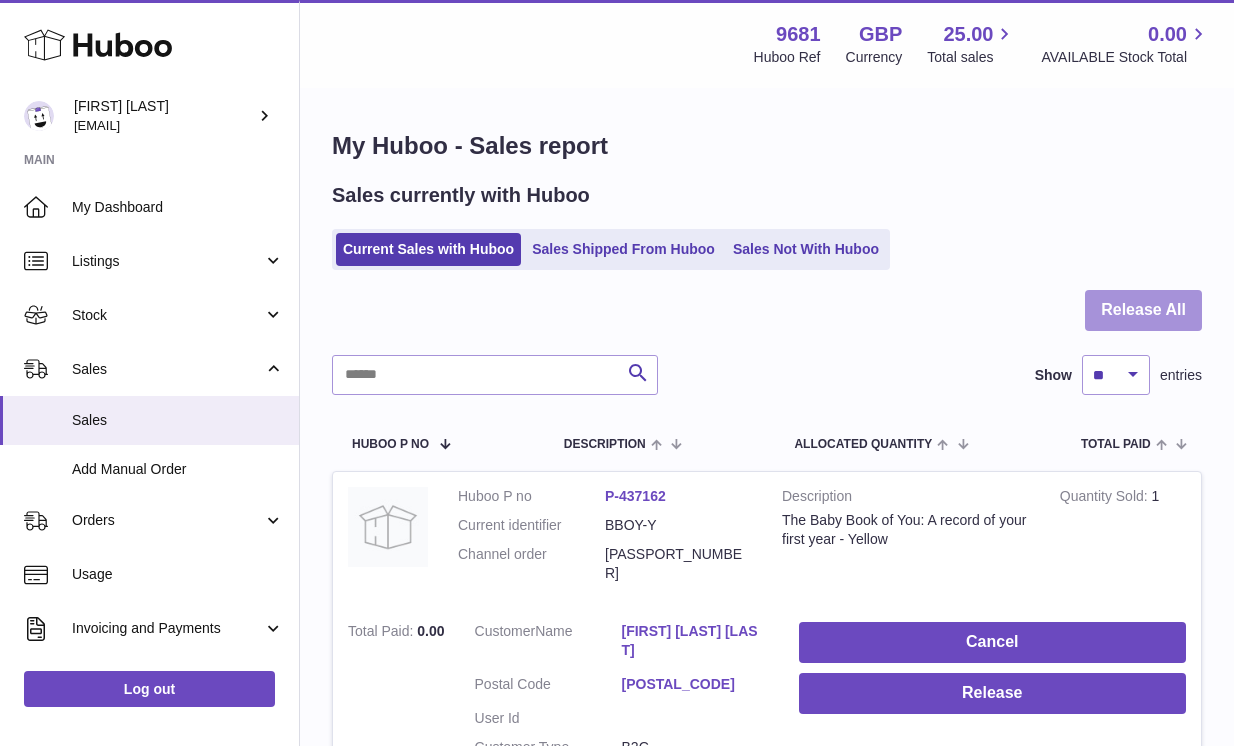 click on "Release All" at bounding box center (1143, 310) 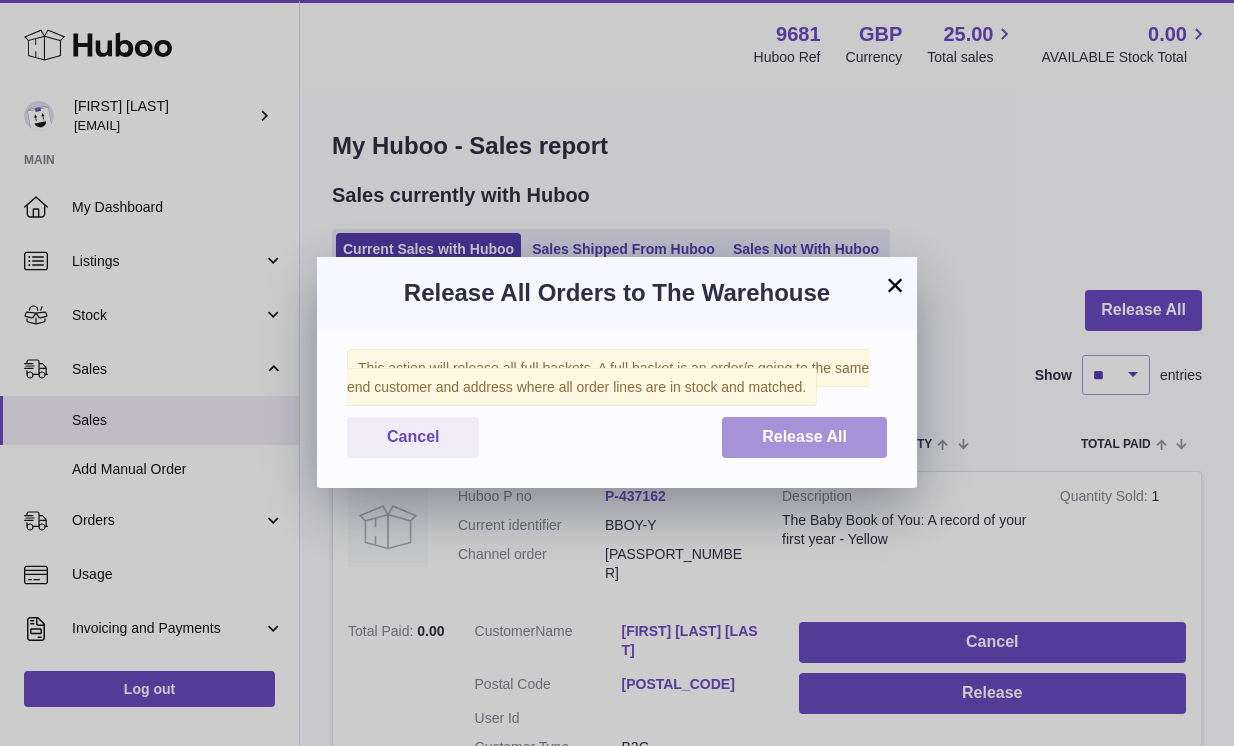 click on "Release All" at bounding box center (804, 436) 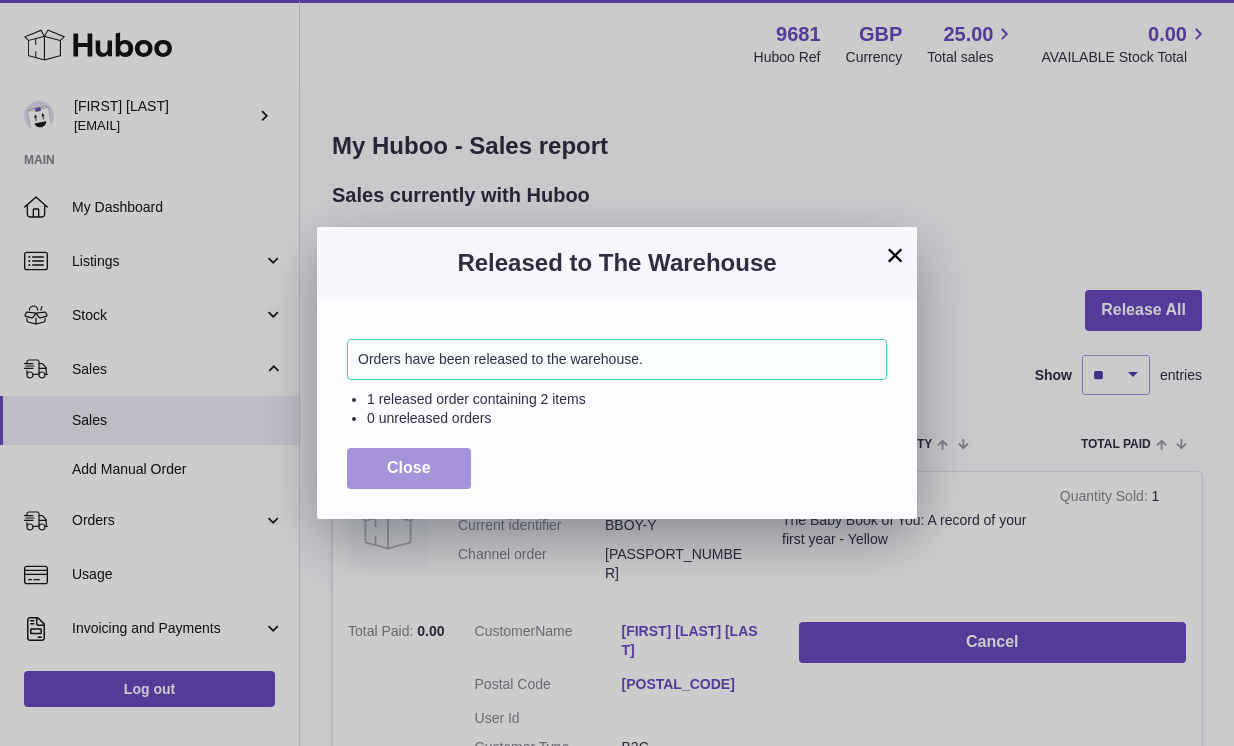 click on "Close" at bounding box center [409, 468] 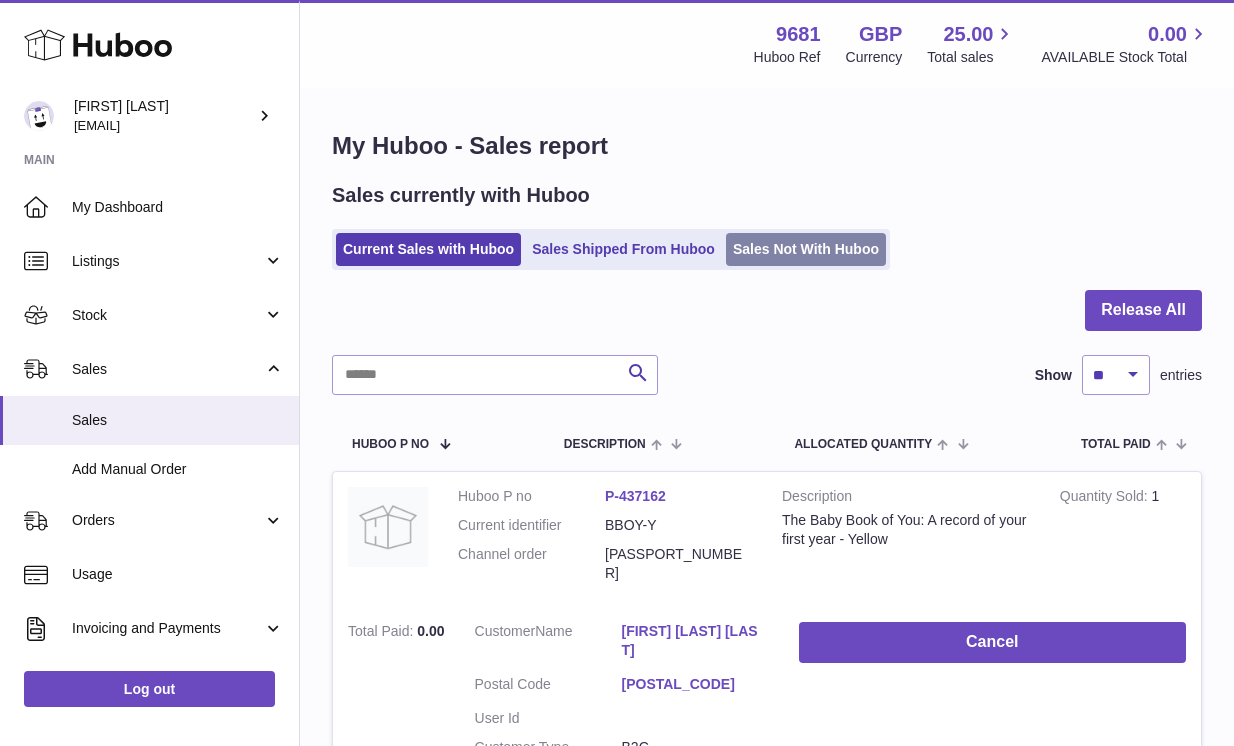 click on "Sales Not With Huboo" at bounding box center (806, 249) 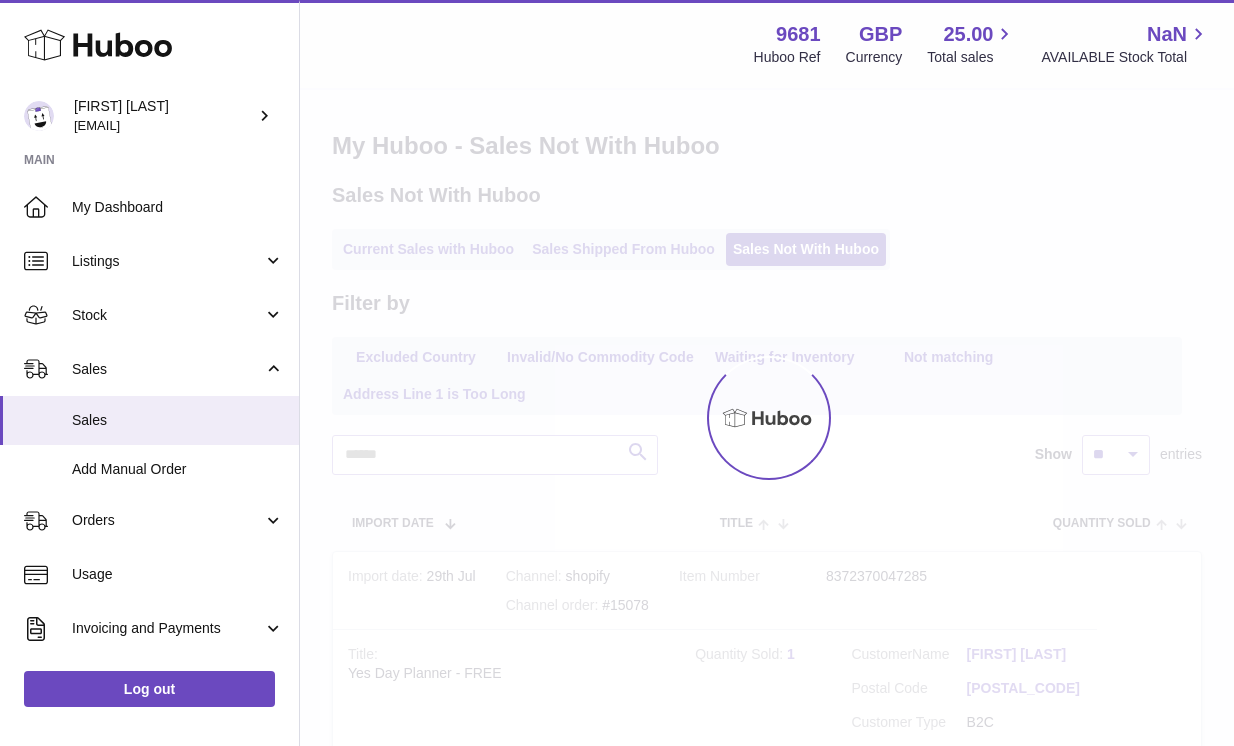 scroll, scrollTop: 0, scrollLeft: 0, axis: both 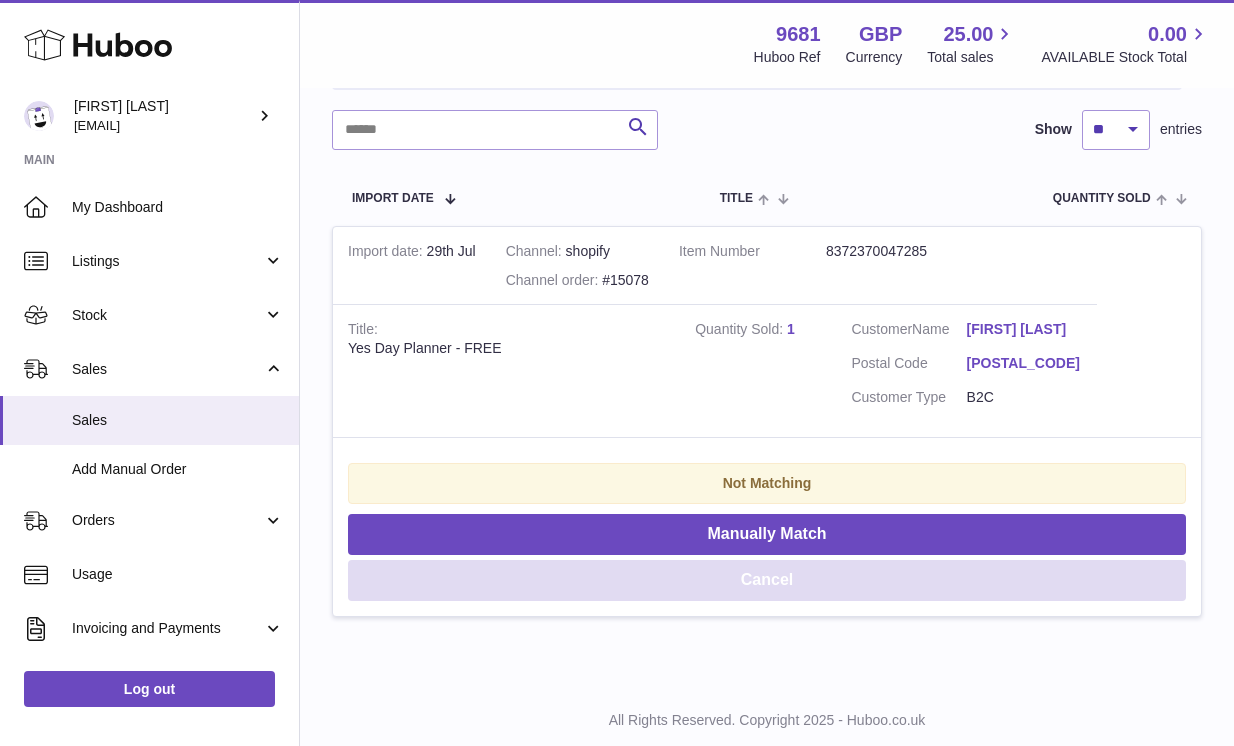 click on "Cancel" at bounding box center [767, 580] 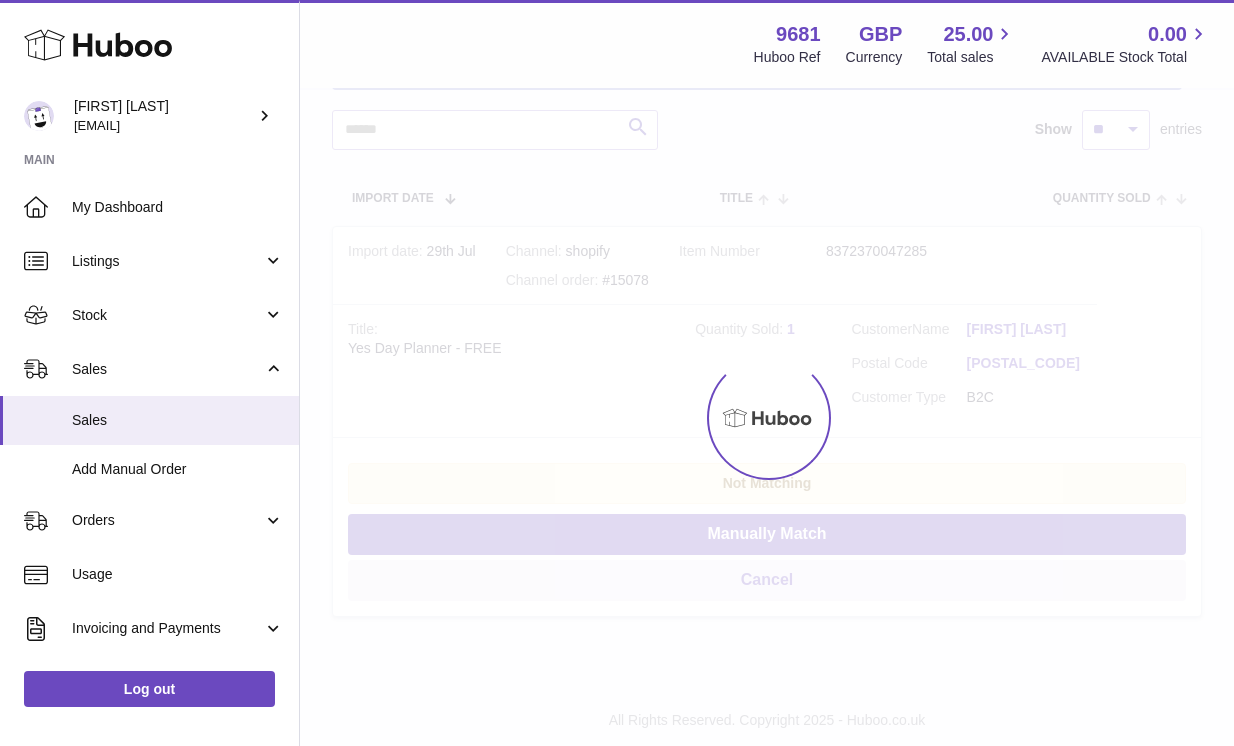 scroll, scrollTop: 0, scrollLeft: 0, axis: both 